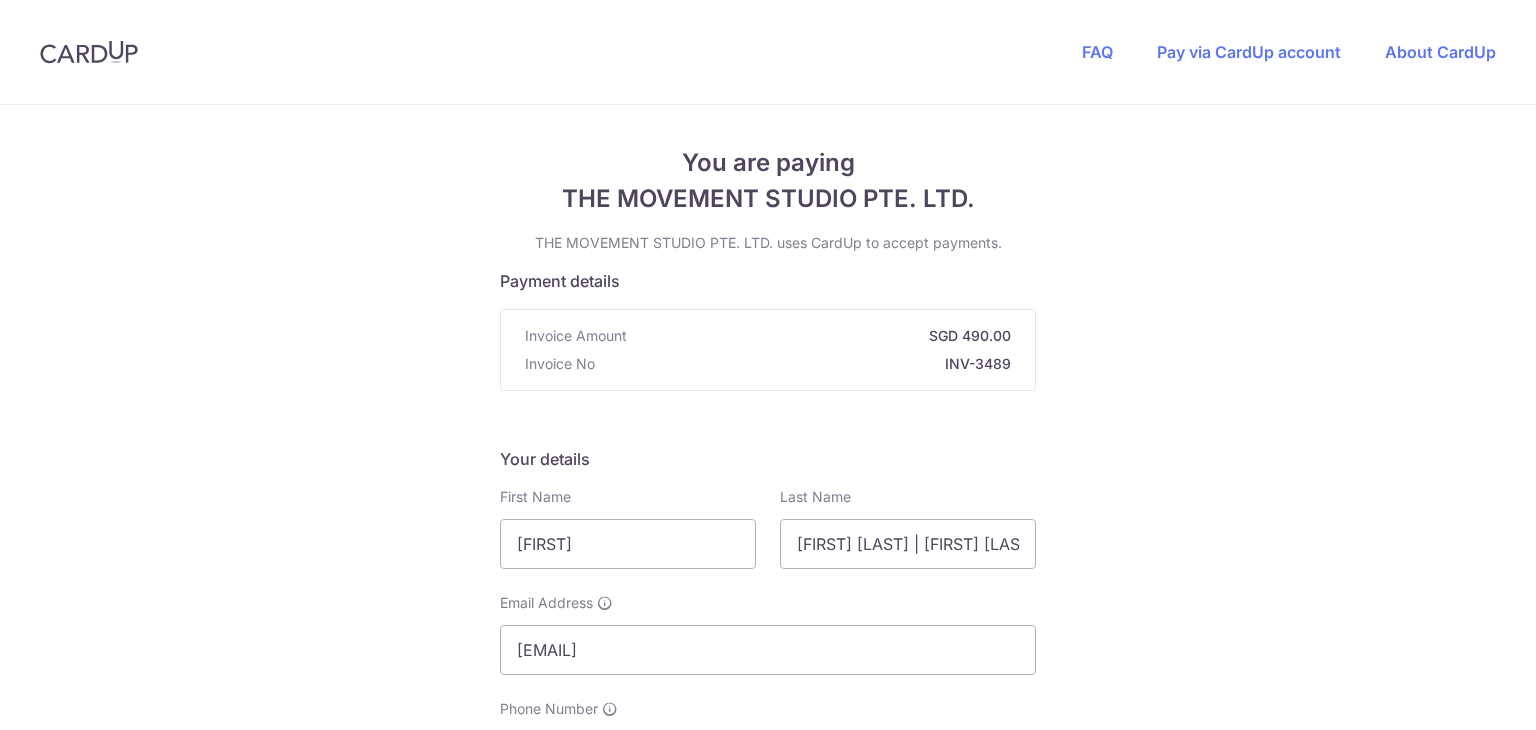 scroll, scrollTop: 0, scrollLeft: 0, axis: both 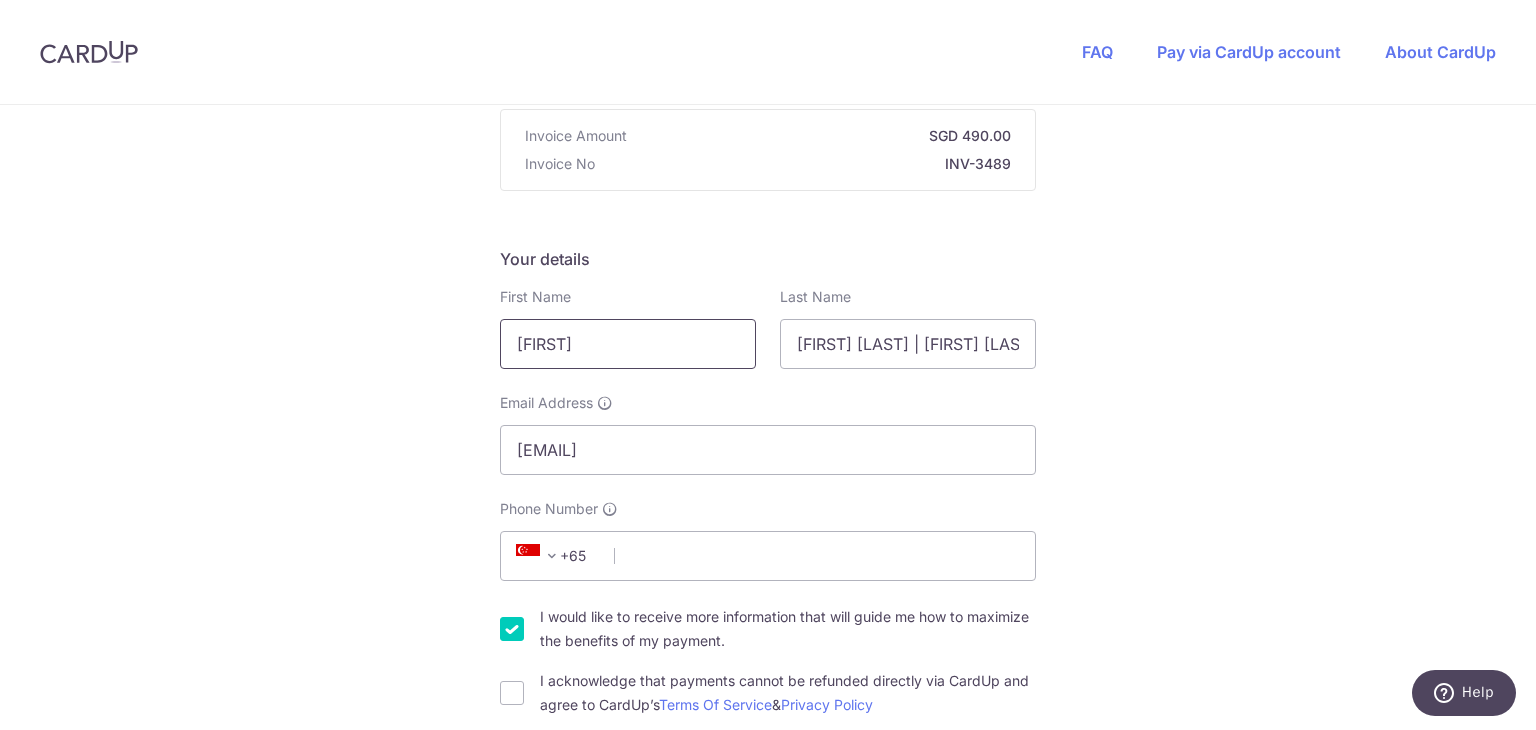 drag, startPoint x: 578, startPoint y: 343, endPoint x: 316, endPoint y: 374, distance: 263.8276 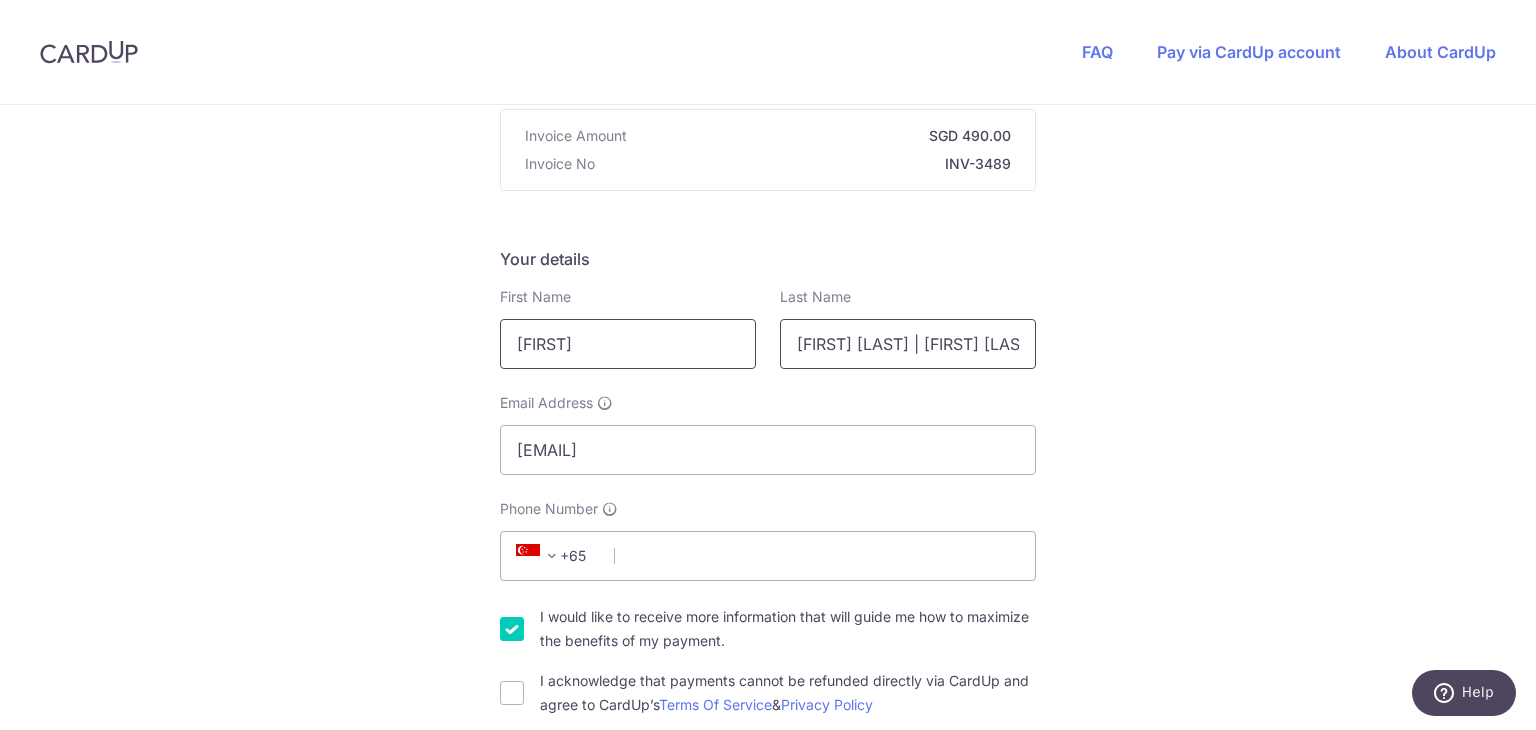 type on "[FIRST]" 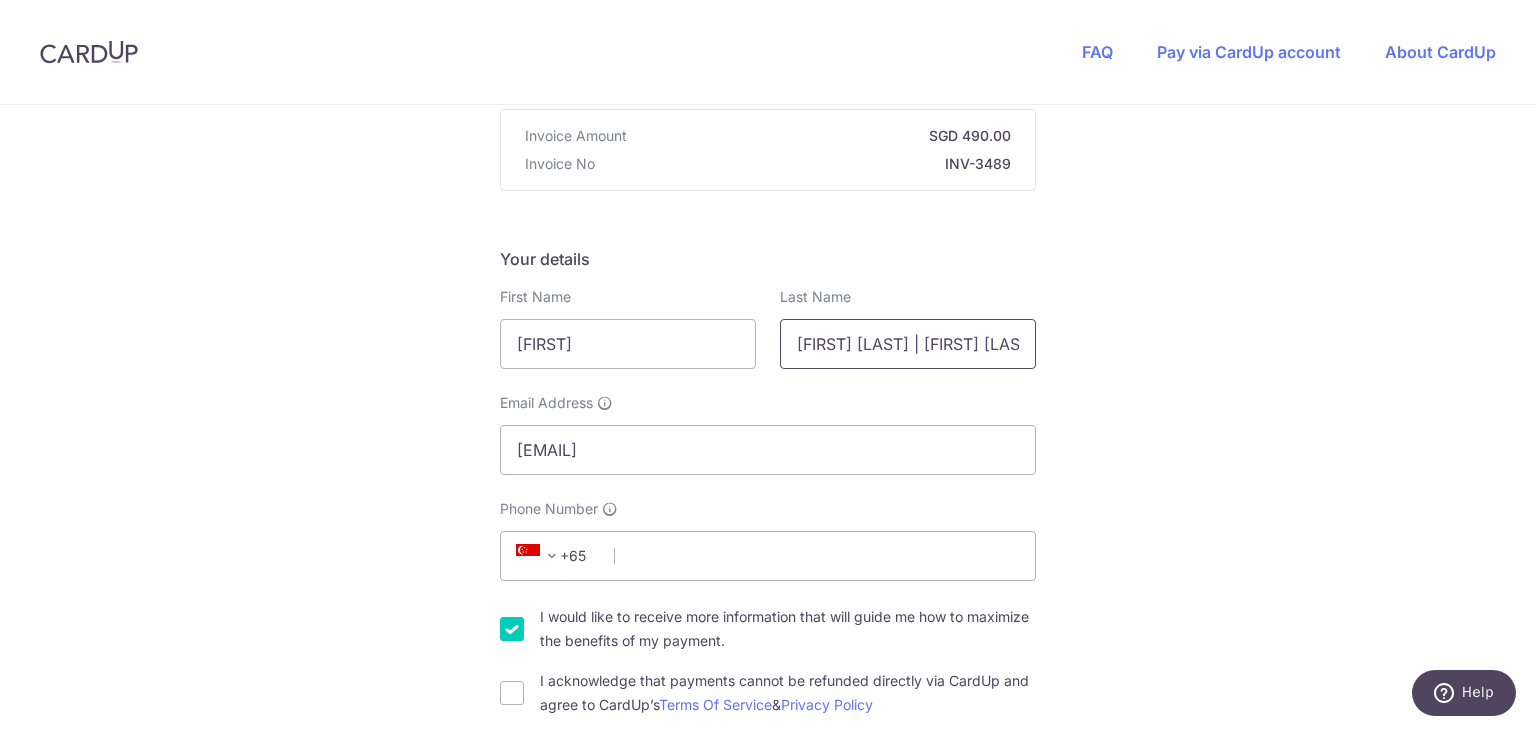 drag, startPoint x: 789, startPoint y: 347, endPoint x: 1018, endPoint y: 353, distance: 229.07858 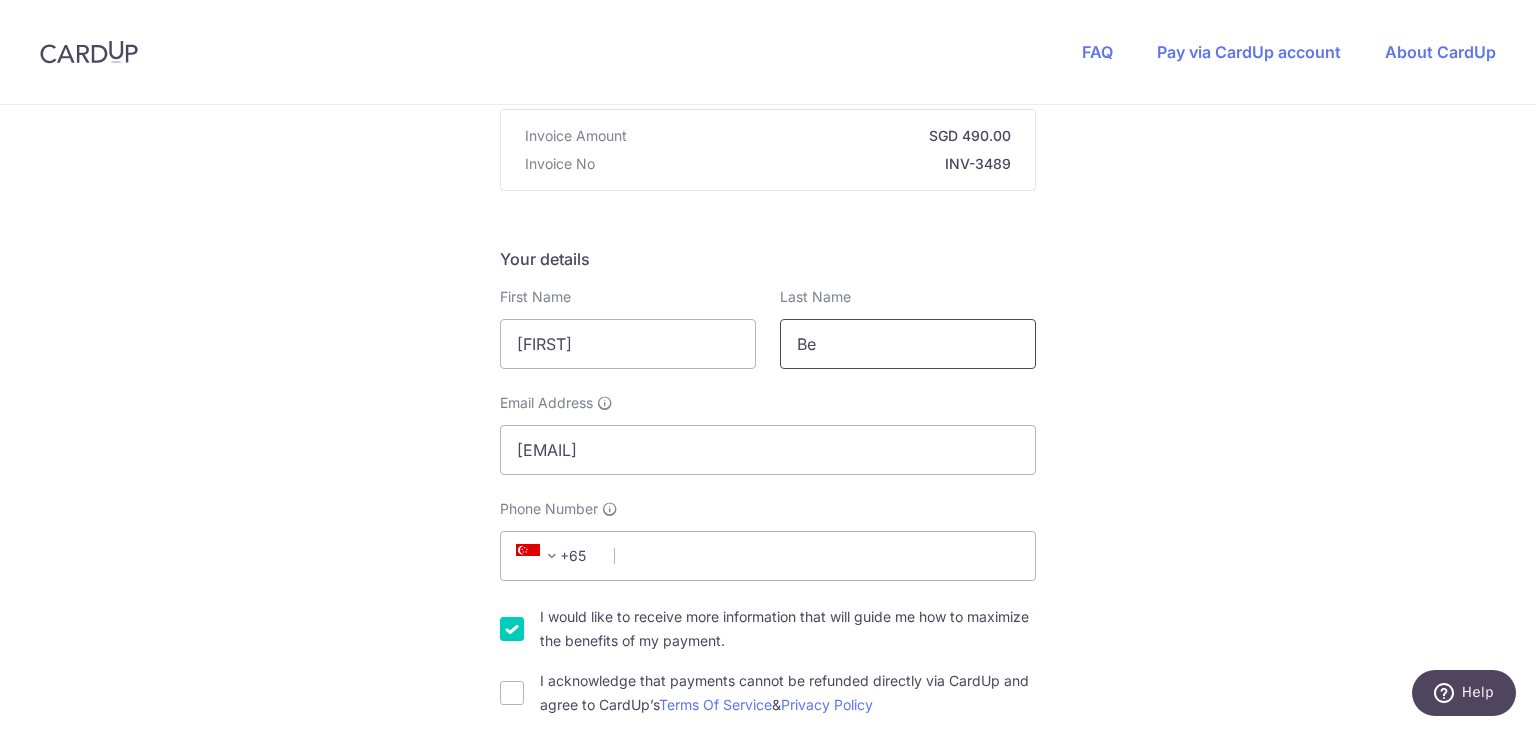 type on "B" 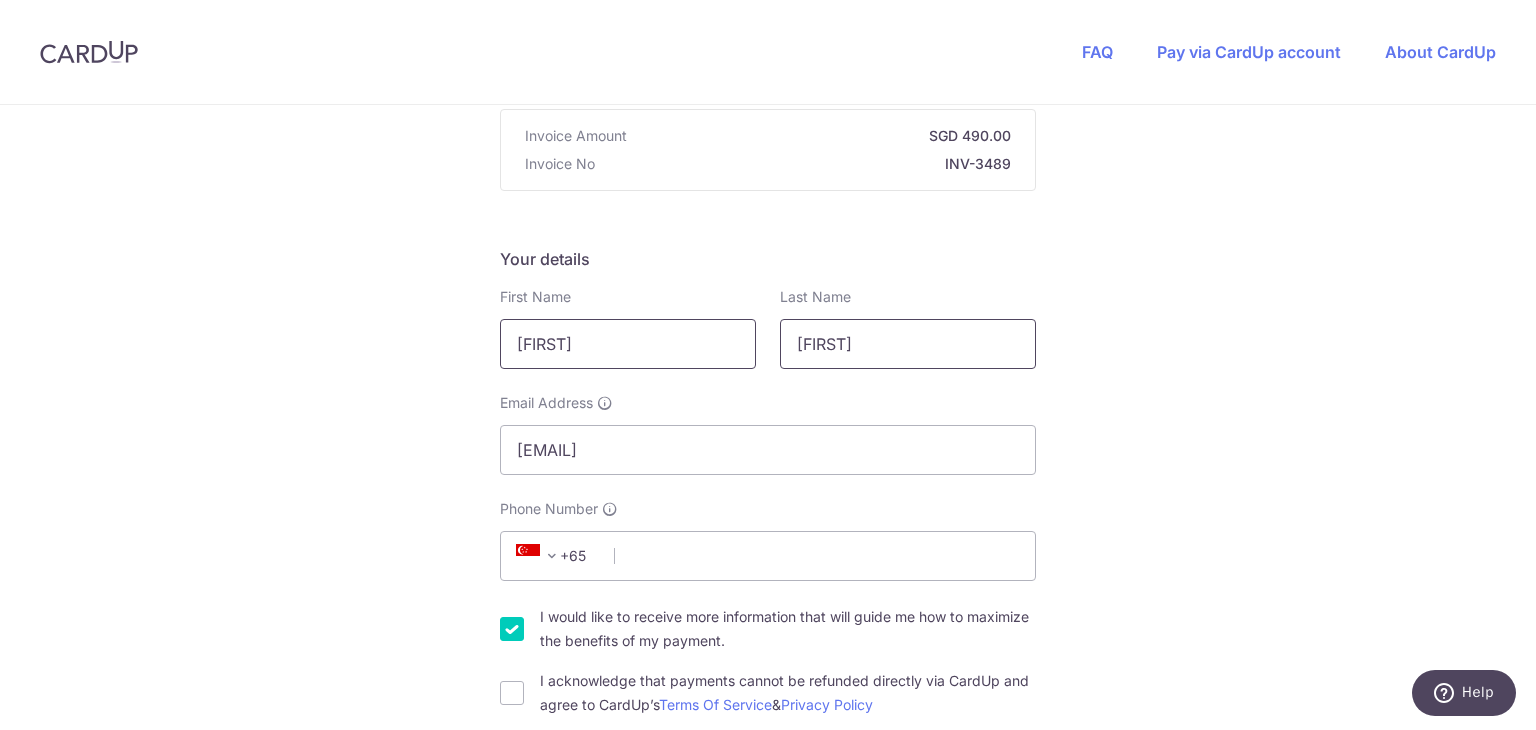 type on "[FIRST]" 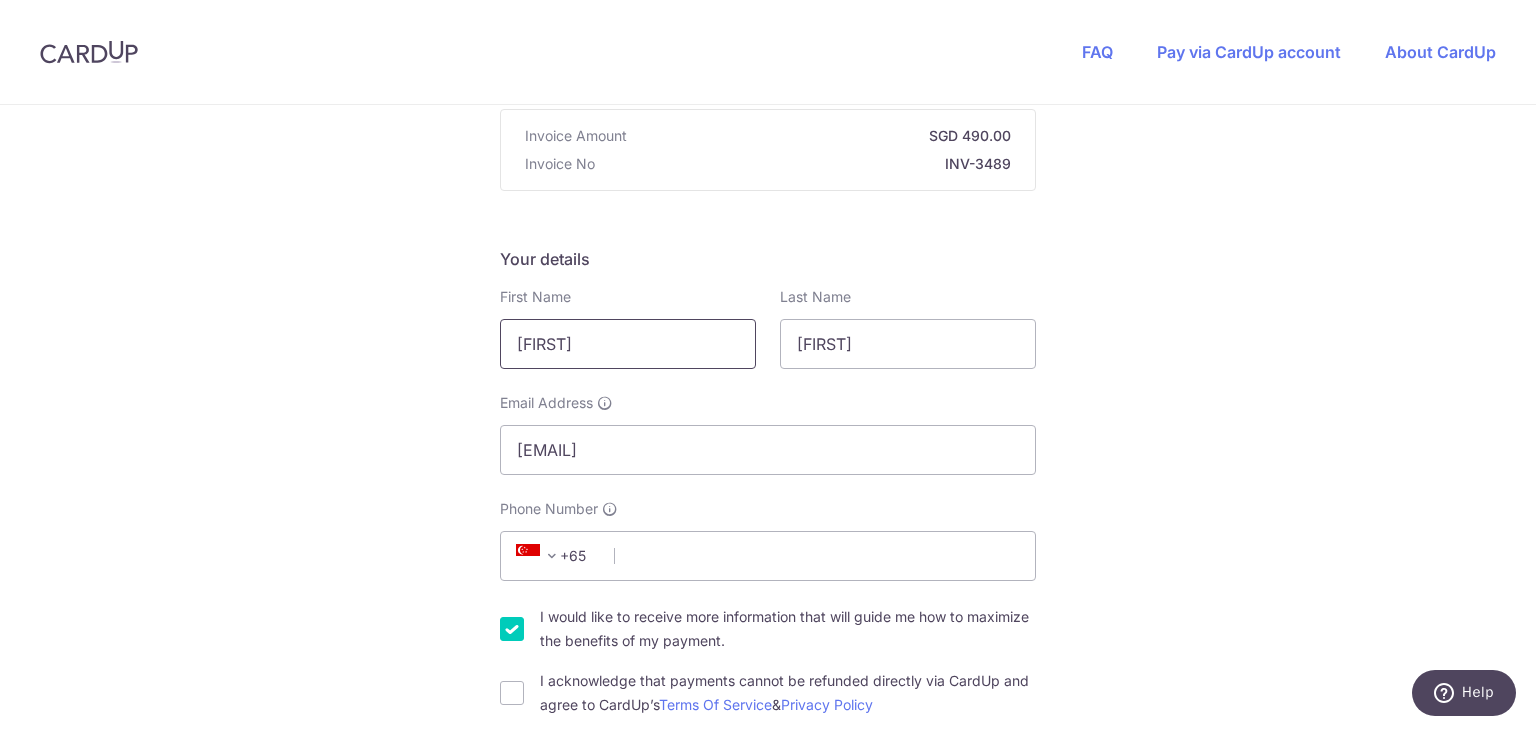 drag, startPoint x: 606, startPoint y: 336, endPoint x: 200, endPoint y: 370, distance: 407.42117 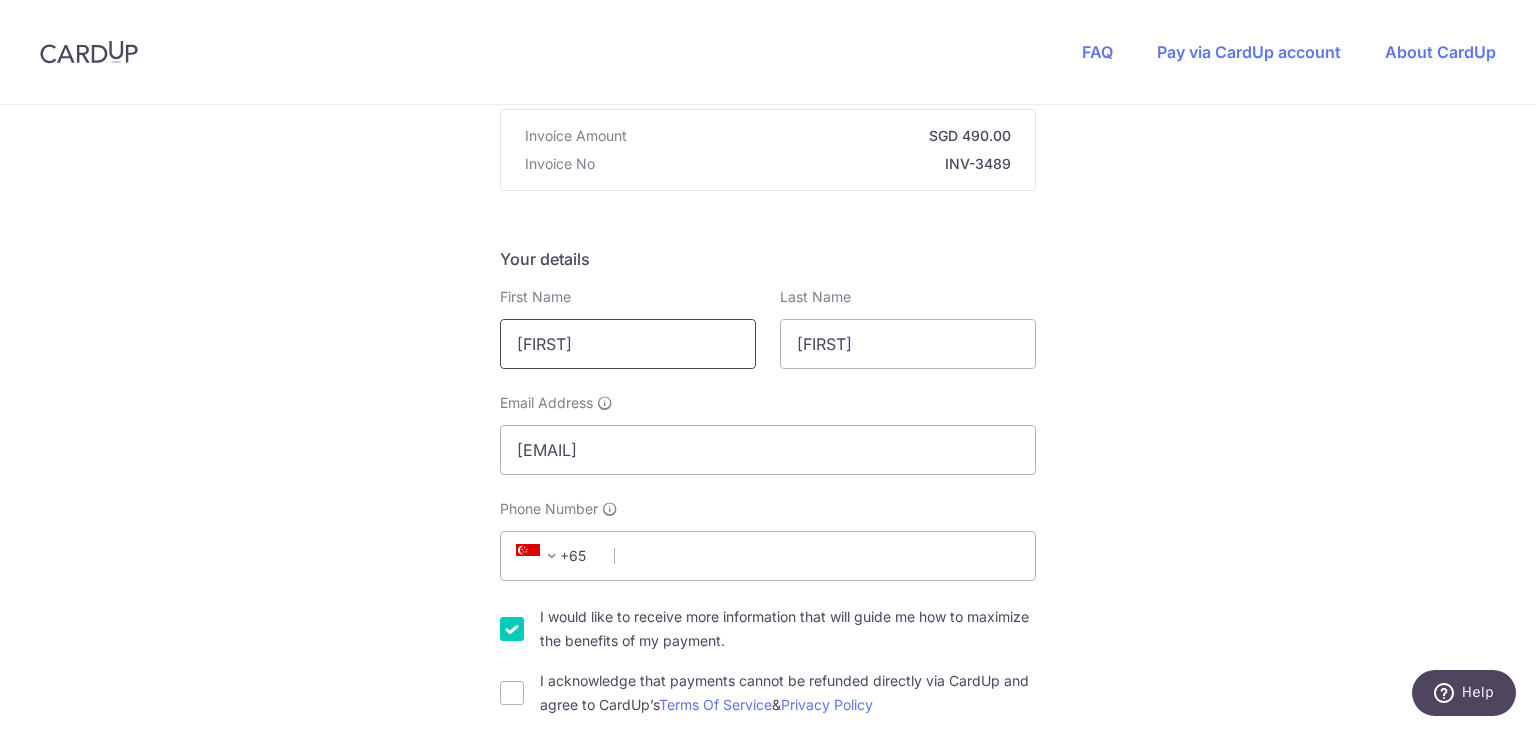 type on "[FIRST]" 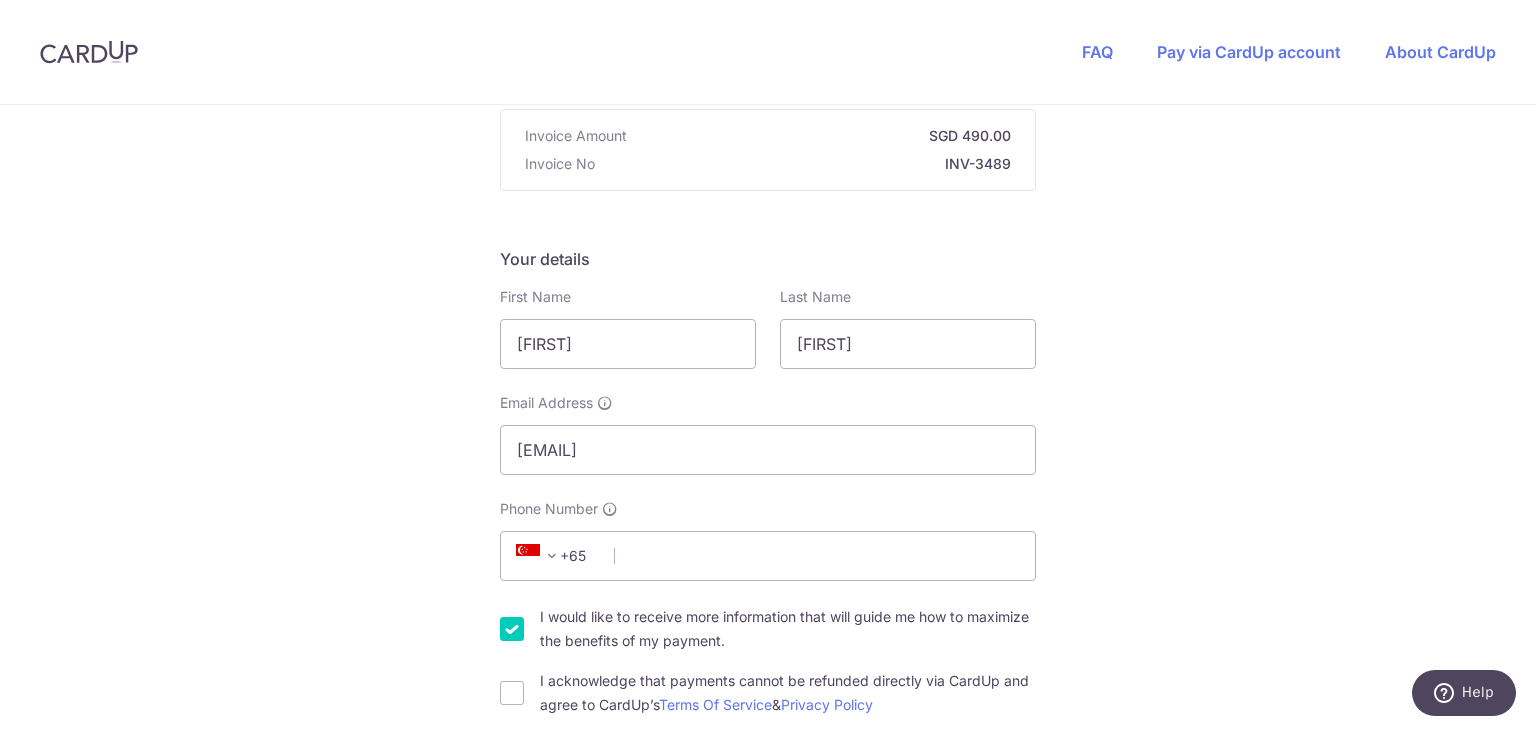click on "You are paying
THE MOVEMENT STUDIO PTE. LTD.
THE MOVEMENT STUDIO PTE. LTD. uses CardUp to accept payments.
Payment details
Invoice Amount
SGD 490.00
Invoice No
INV-3489
Your details
First Name
[FIRST]
Last Name
[LAST]
Required
Email Address
[EMAIL]
Phone Number" at bounding box center (768, 880) 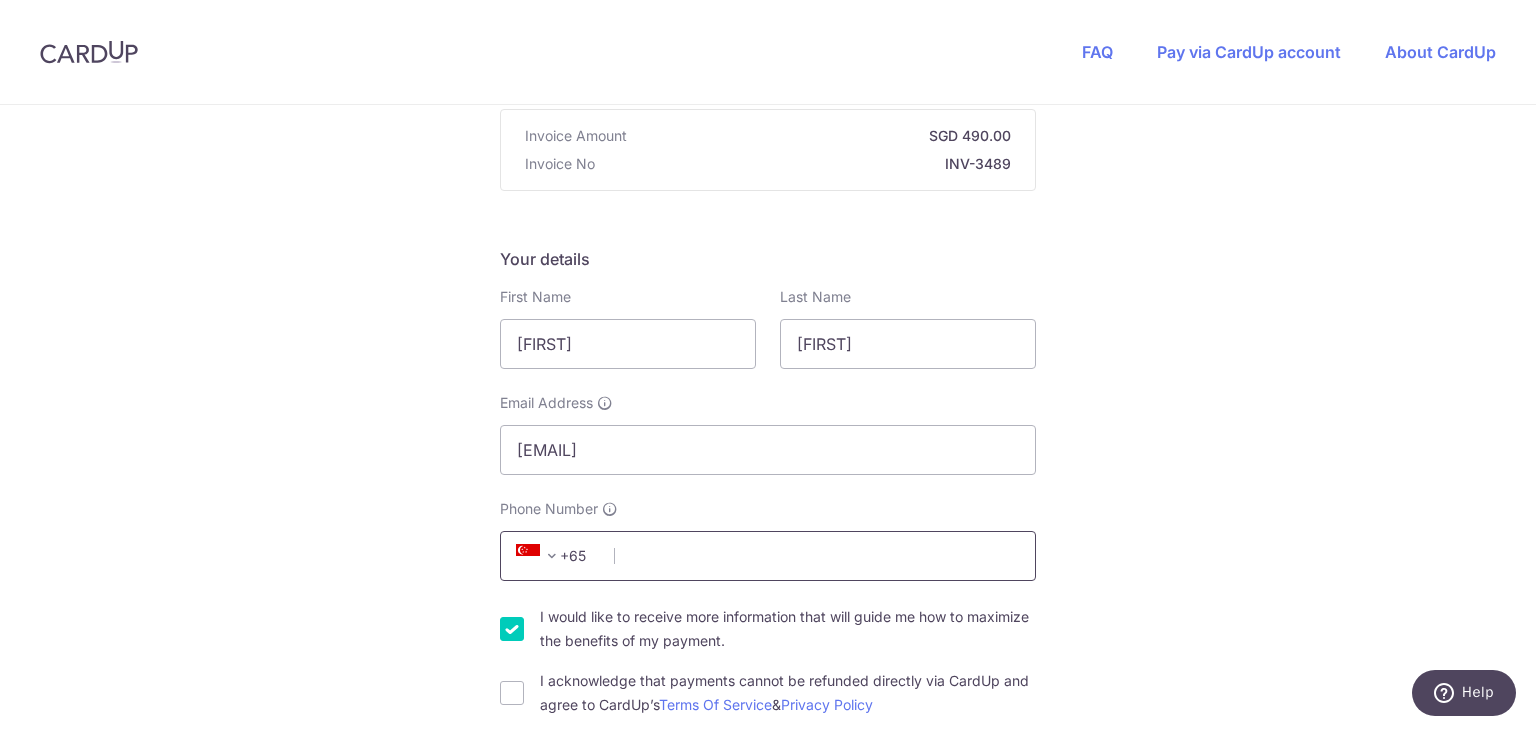click on "Phone Number" at bounding box center [768, 556] 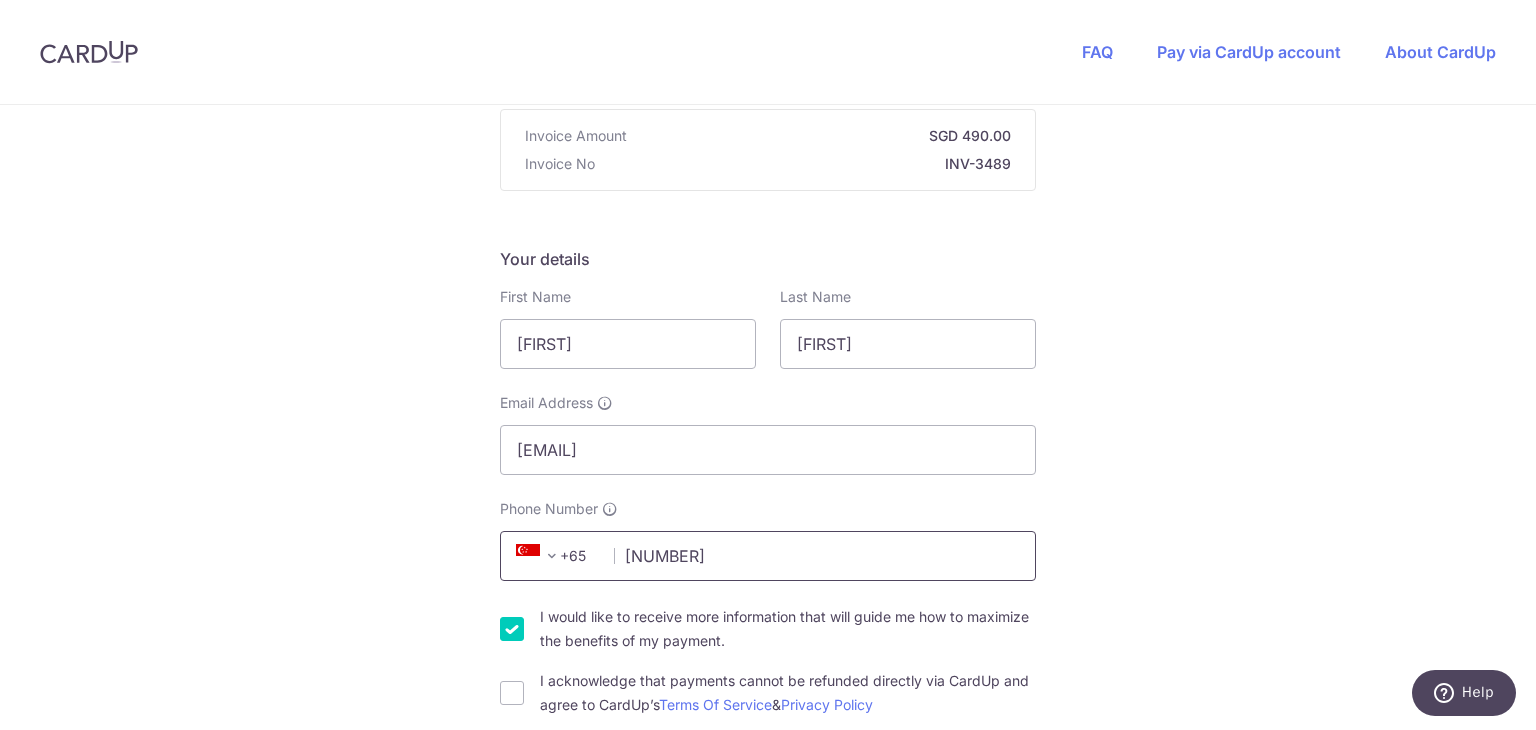 type on "[NUMBER]" 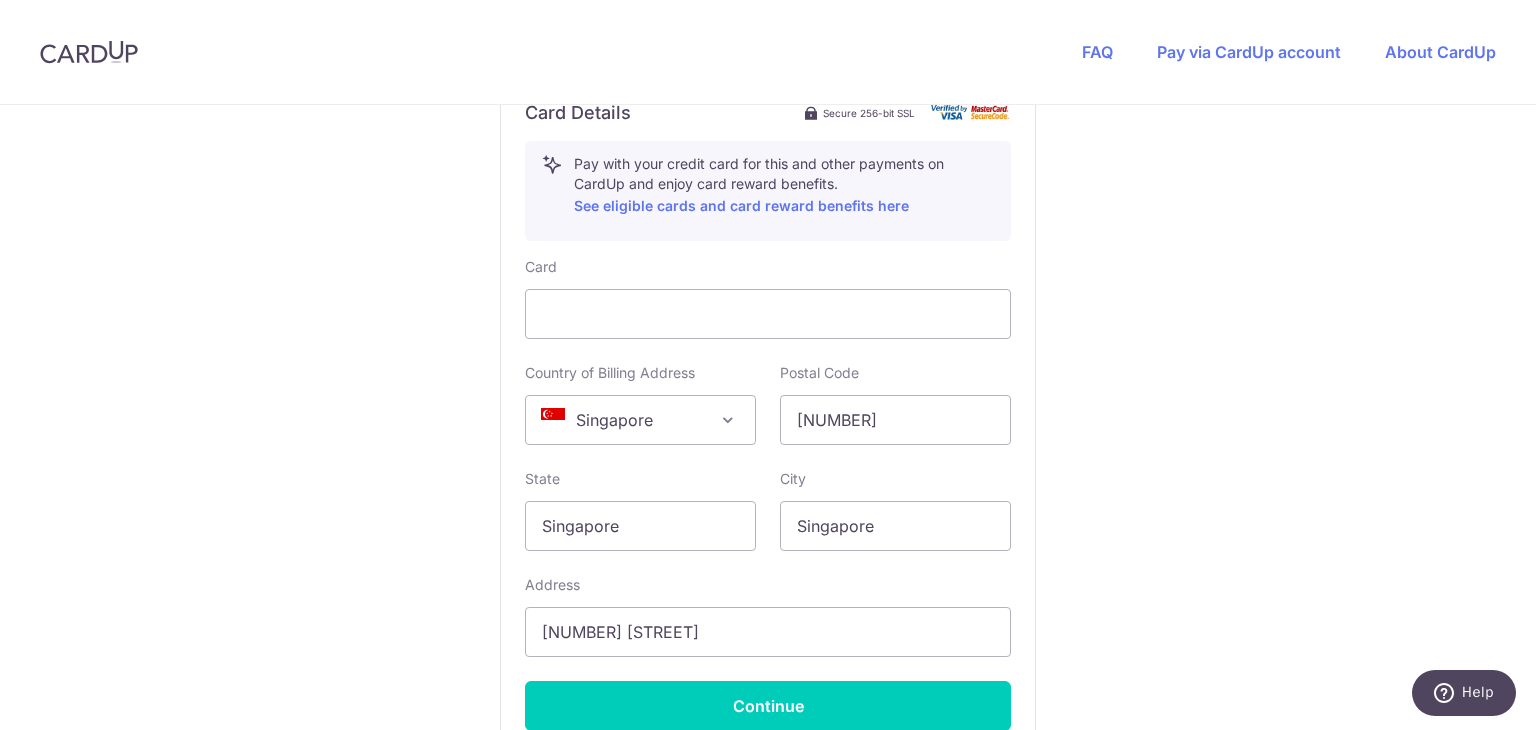 click on "You are paying
THE MOVEMENT STUDIO PTE. LTD.
THE MOVEMENT STUDIO PTE. LTD. uses CardUp to accept payments.
Payment details
Invoice Amount
SGD 490.00
Invoice No
INV-3489
Your details
First Name
[FIRST]
Last Name
[LAST]
Required
Email Address
[EMAIL]
Phone Number" at bounding box center [768, -26] 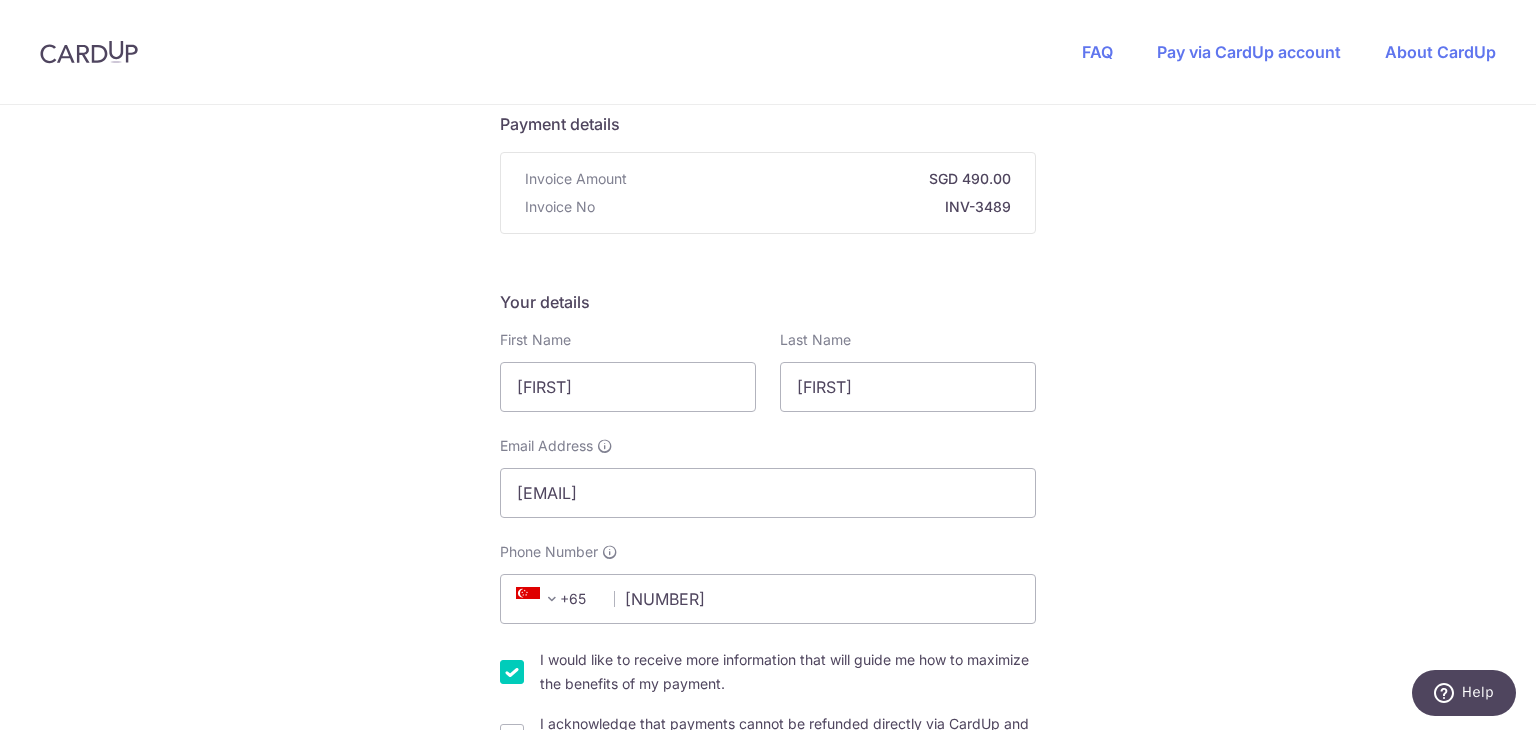 scroll, scrollTop: 206, scrollLeft: 0, axis: vertical 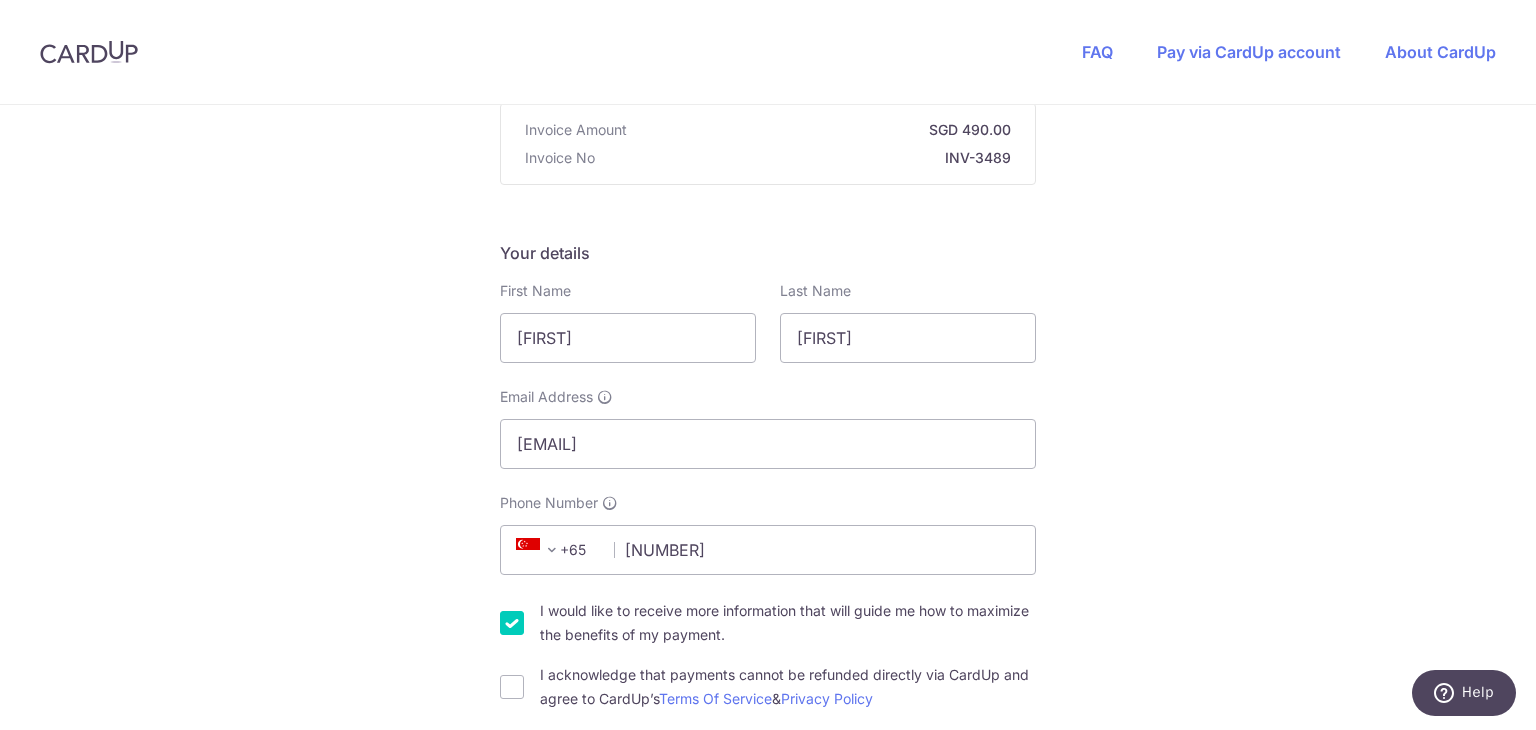 click on "I would like to receive more information that will guide me how to maximize the benefits of my payment." at bounding box center (512, 623) 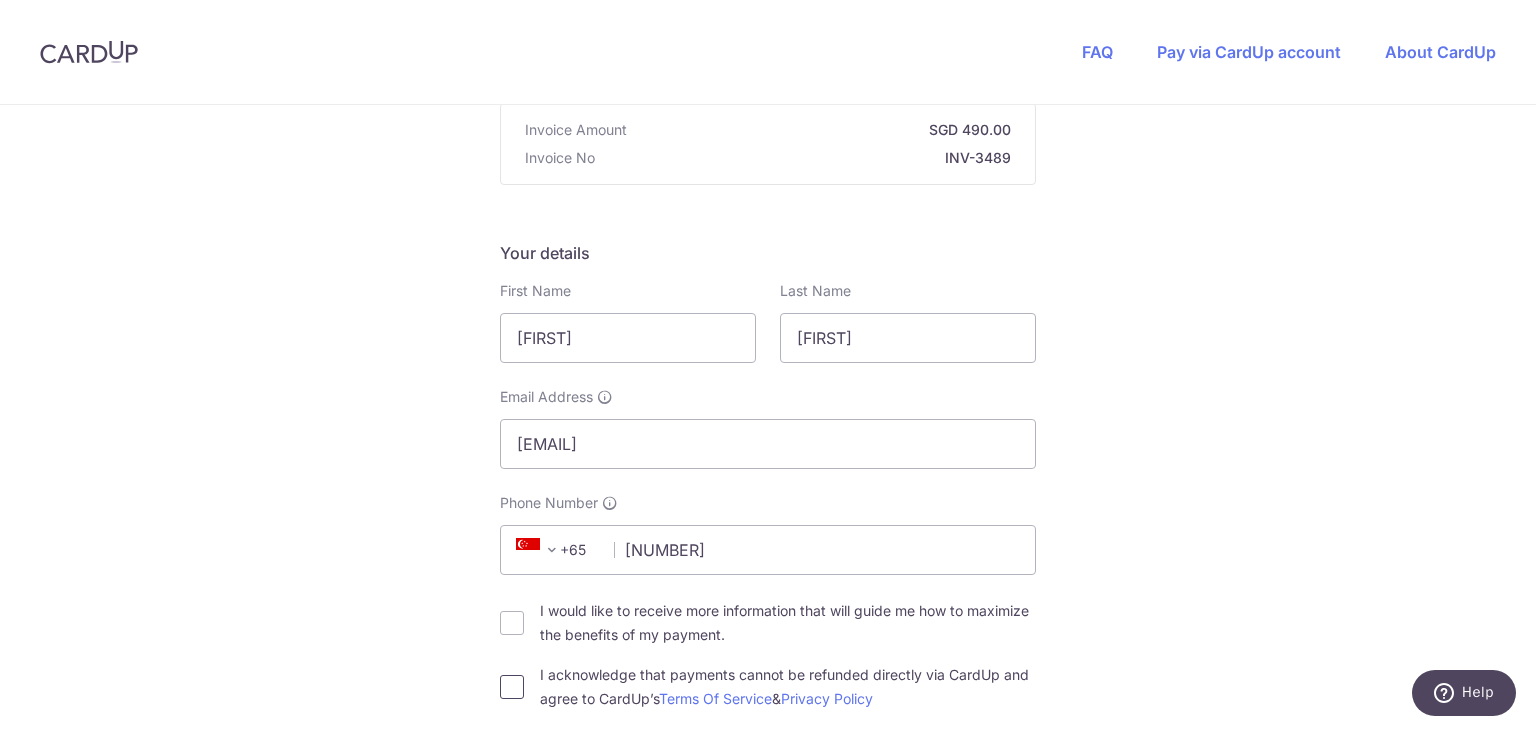 click on "I acknowledge that payments cannot be refunded directly via CardUp and agree to CardUp’s
Terms Of Service  &
Privacy Policy" at bounding box center (512, 687) 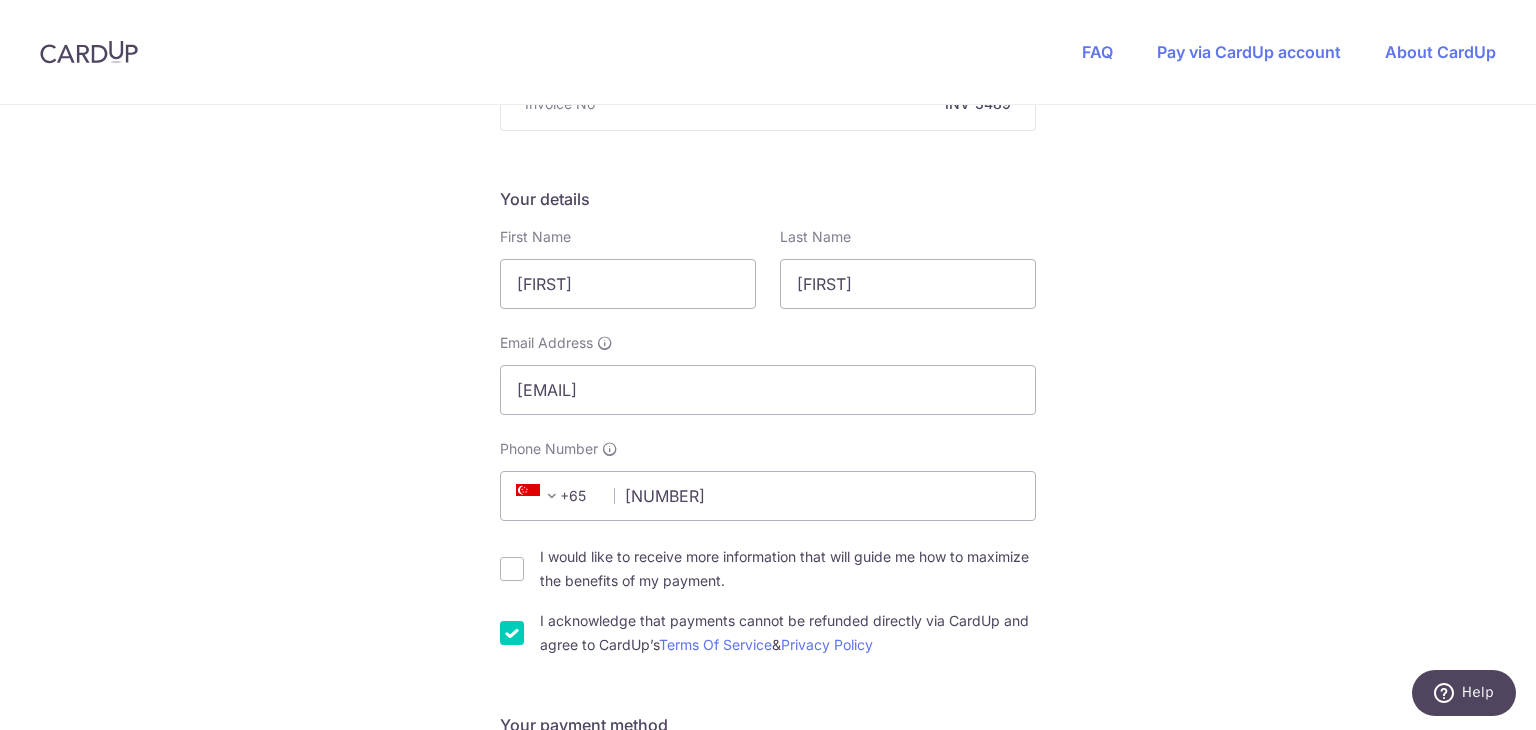 scroll, scrollTop: 106, scrollLeft: 0, axis: vertical 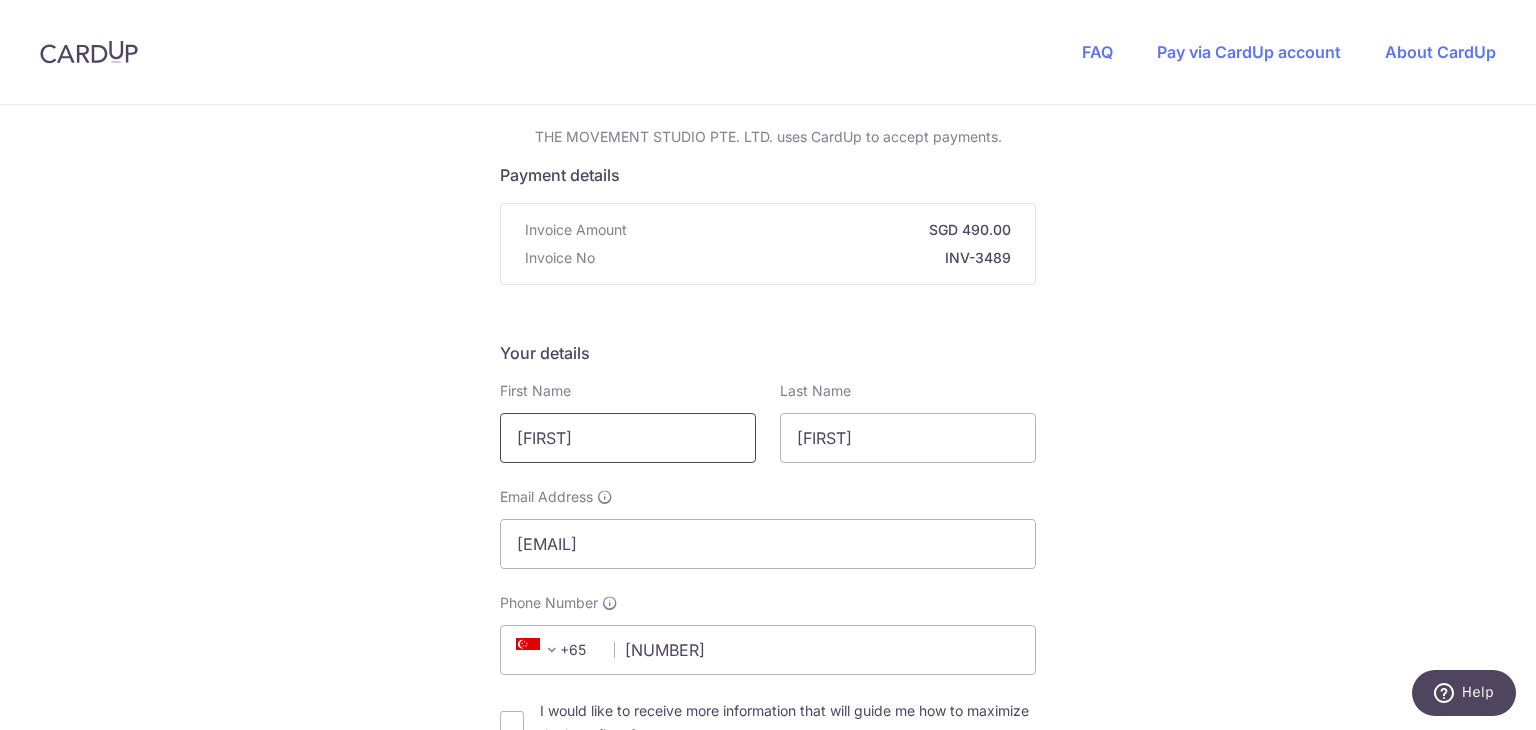 drag, startPoint x: 547, startPoint y: 454, endPoint x: 166, endPoint y: 474, distance: 381.52457 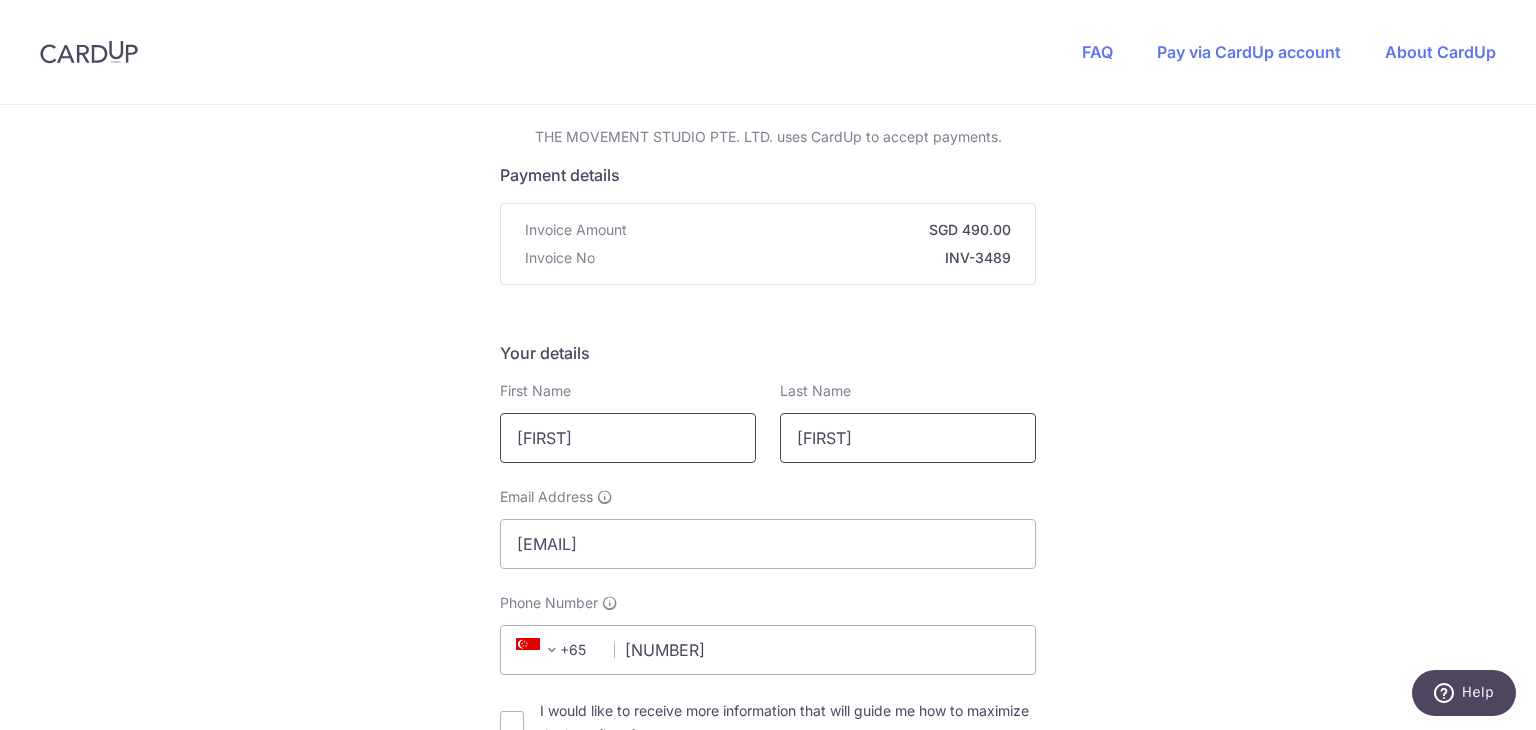 type on "[FIRST]" 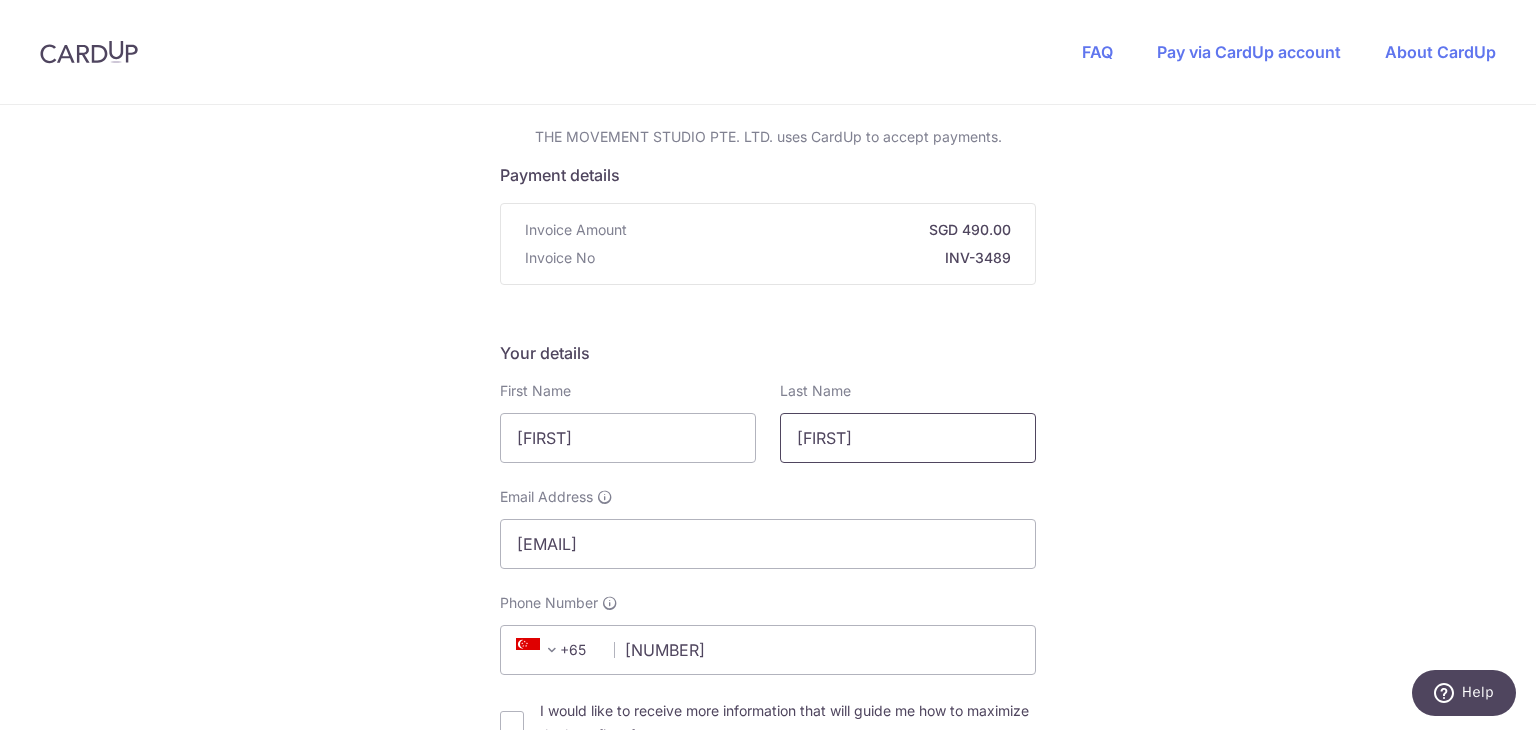 drag, startPoint x: 868, startPoint y: 429, endPoint x: 263, endPoint y: 437, distance: 605.0529 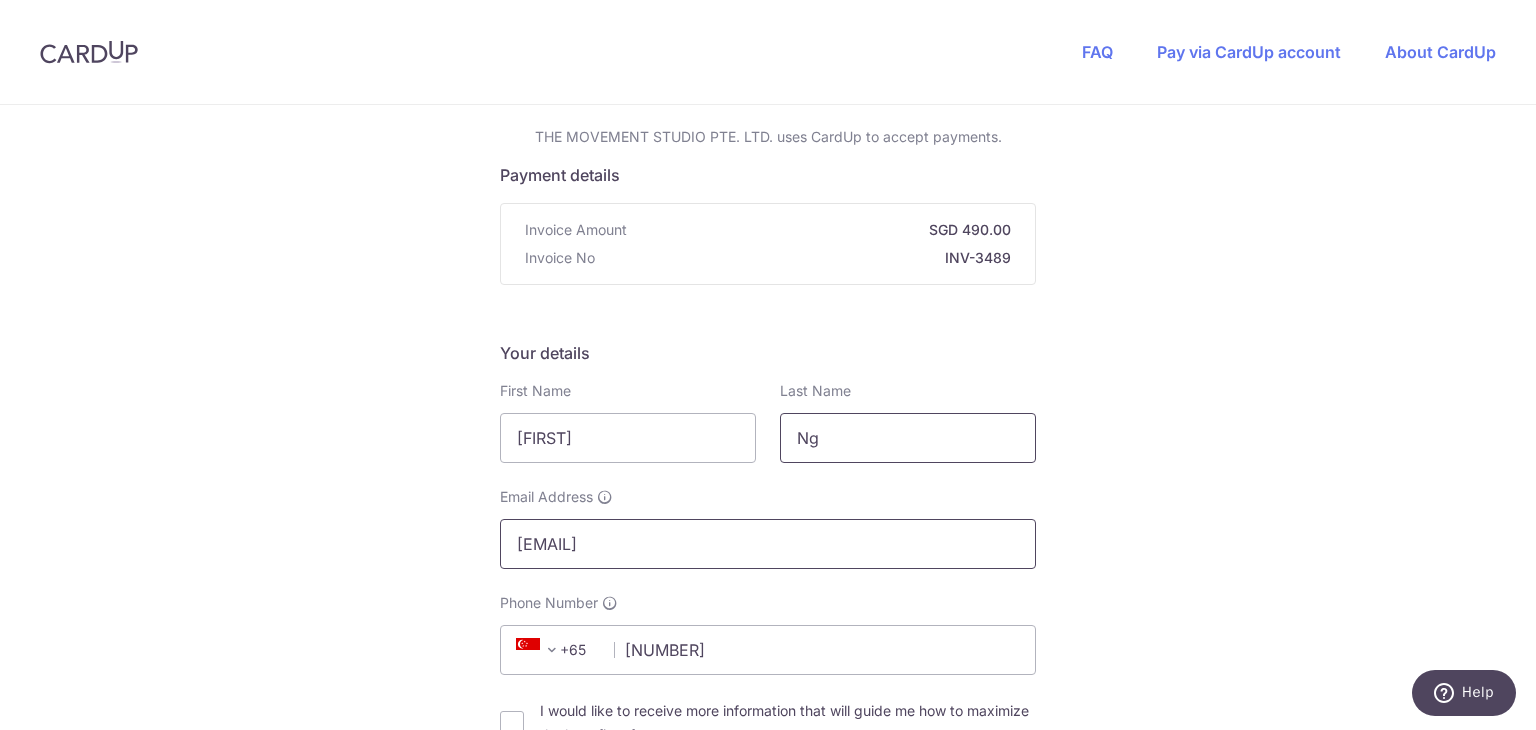 type on "Ng" 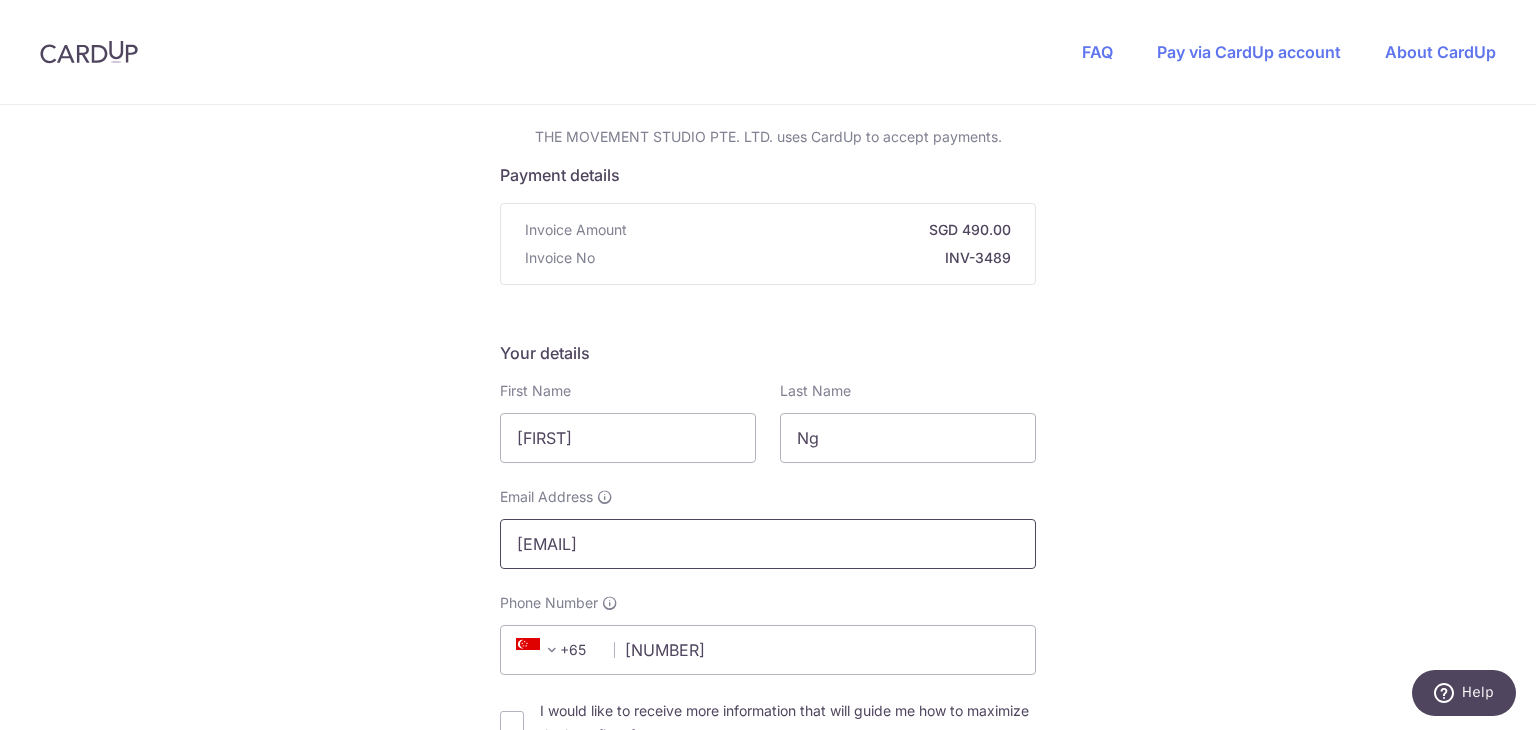 drag, startPoint x: 756, startPoint y: 546, endPoint x: 744, endPoint y: 550, distance: 12.649111 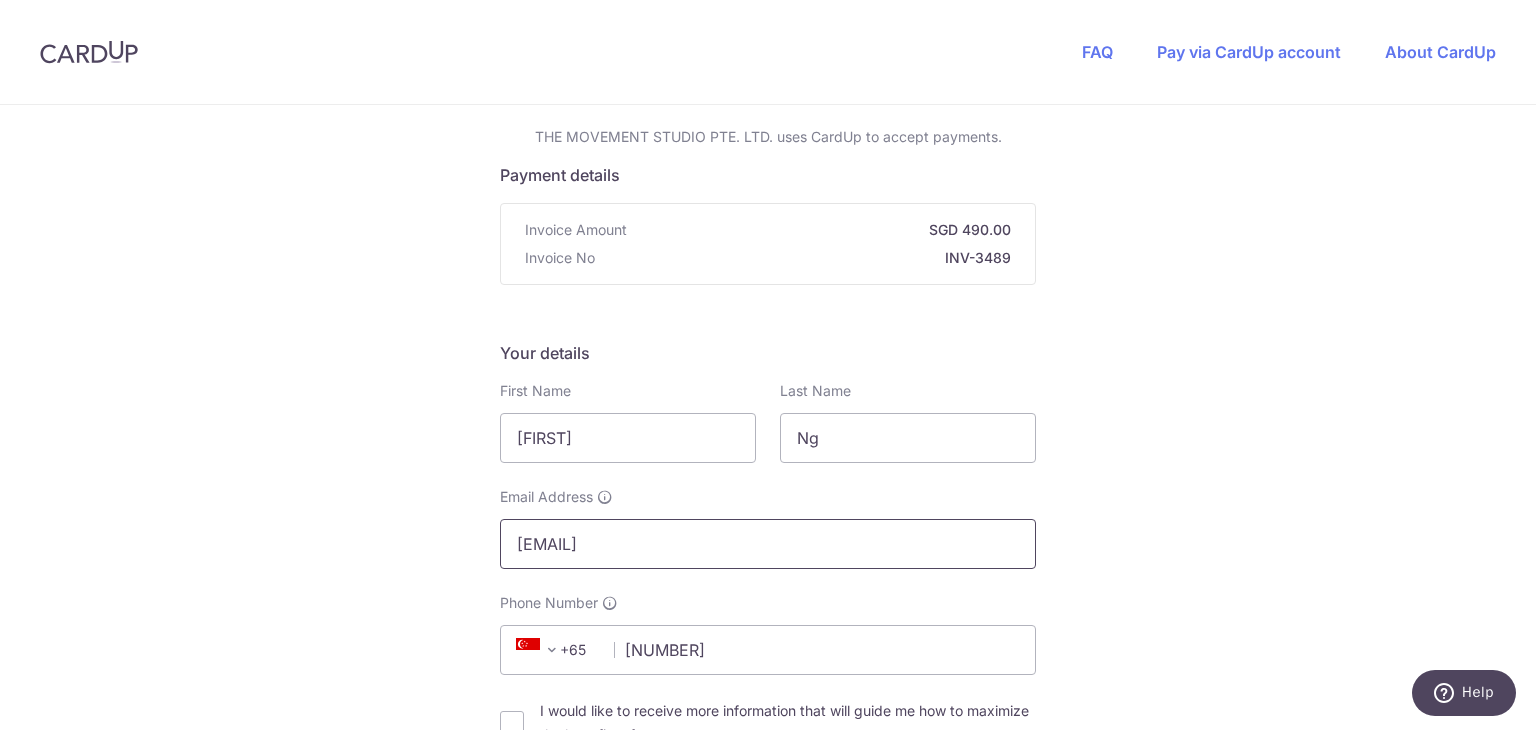 drag, startPoint x: 760, startPoint y: 543, endPoint x: 0, endPoint y: 572, distance: 760.5531 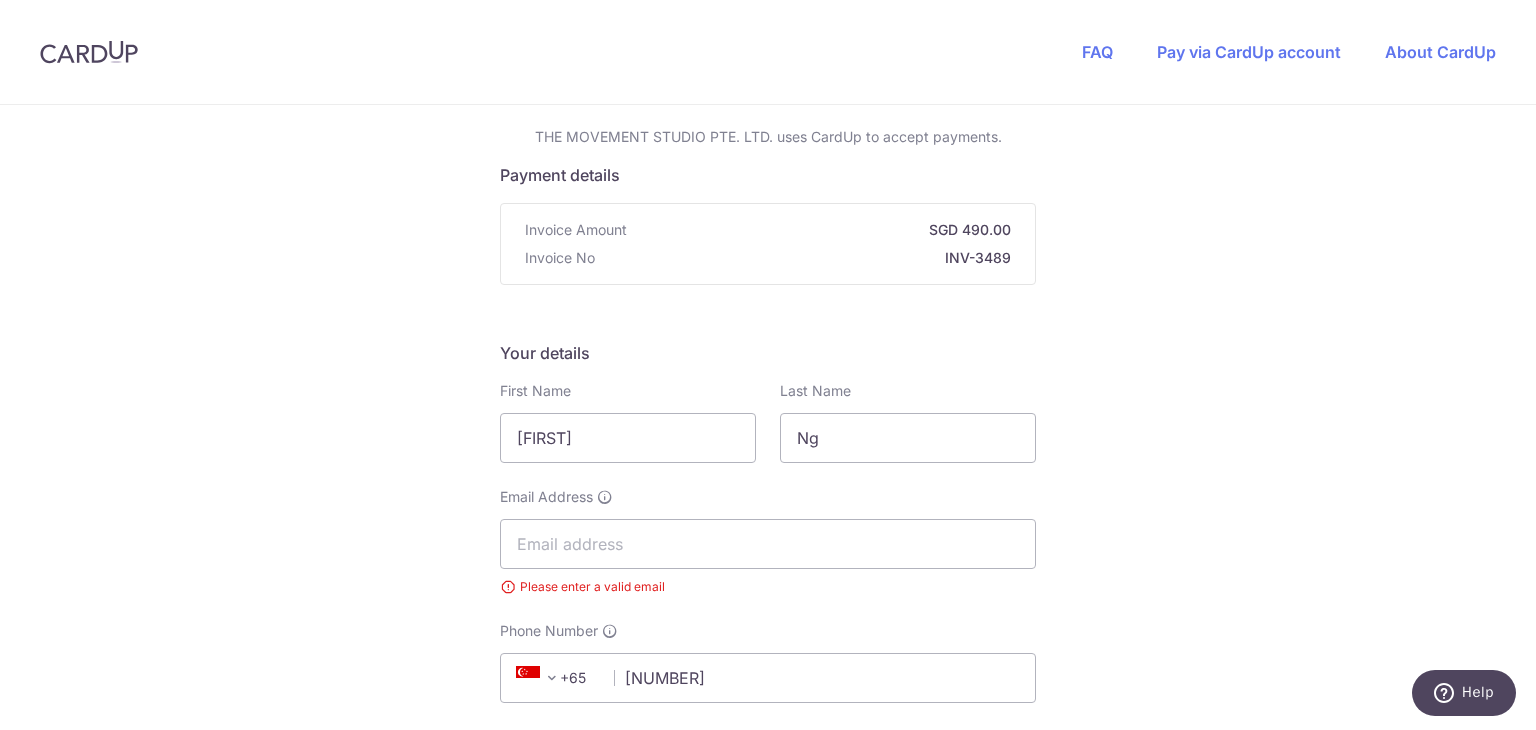 click on "You are paying
THE MOVEMENT STUDIO PTE. LTD.
THE MOVEMENT STUDIO PTE. LTD. uses CardUp to accept payments.
Payment details
Invoice Amount
SGD 490.00
Invoice No
INV-3489
Your details
First Name
[FIRST]
Last Name
[LAST]
Required
Email Address
Please enter a valid email
Phone Number" at bounding box center (768, 988) 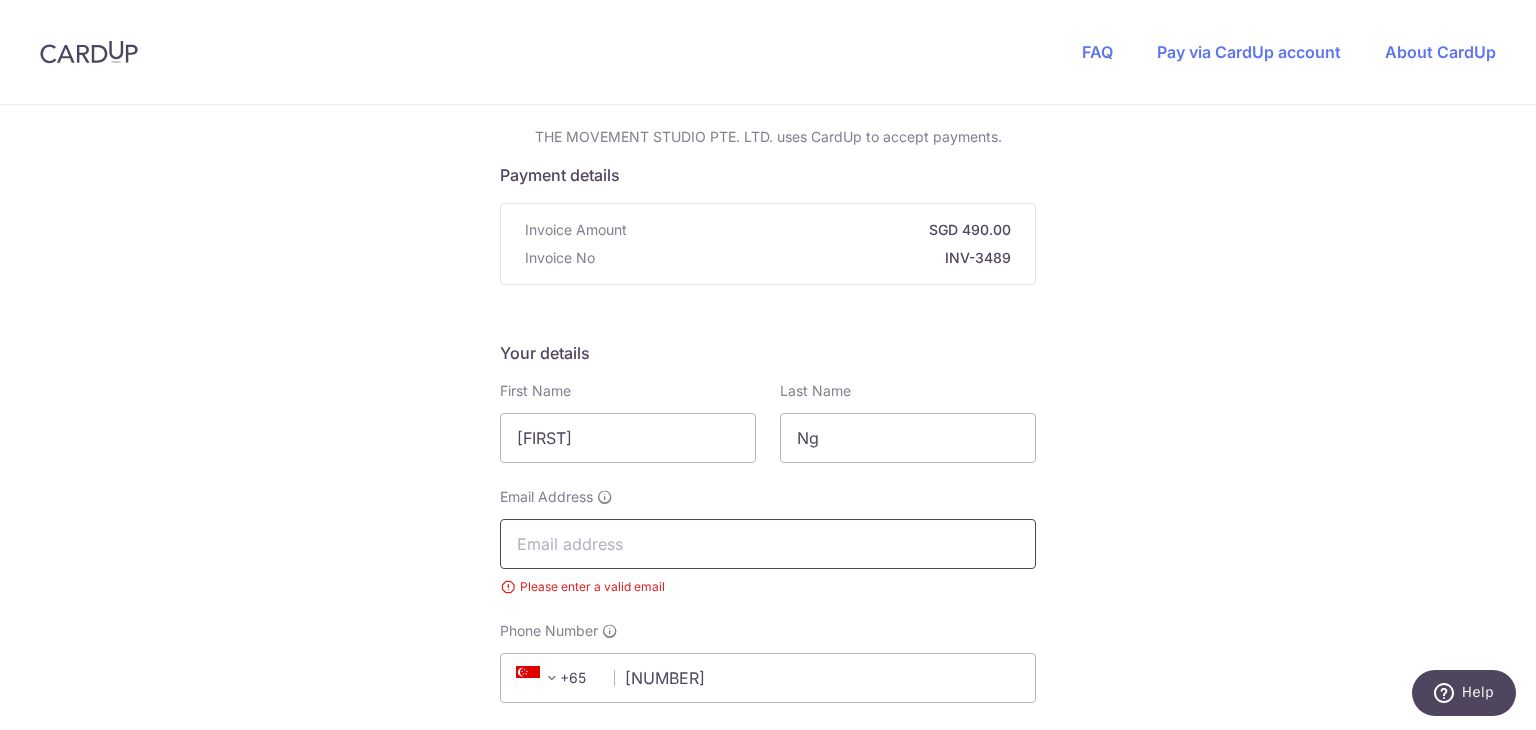 click on "Email Address" at bounding box center [768, 544] 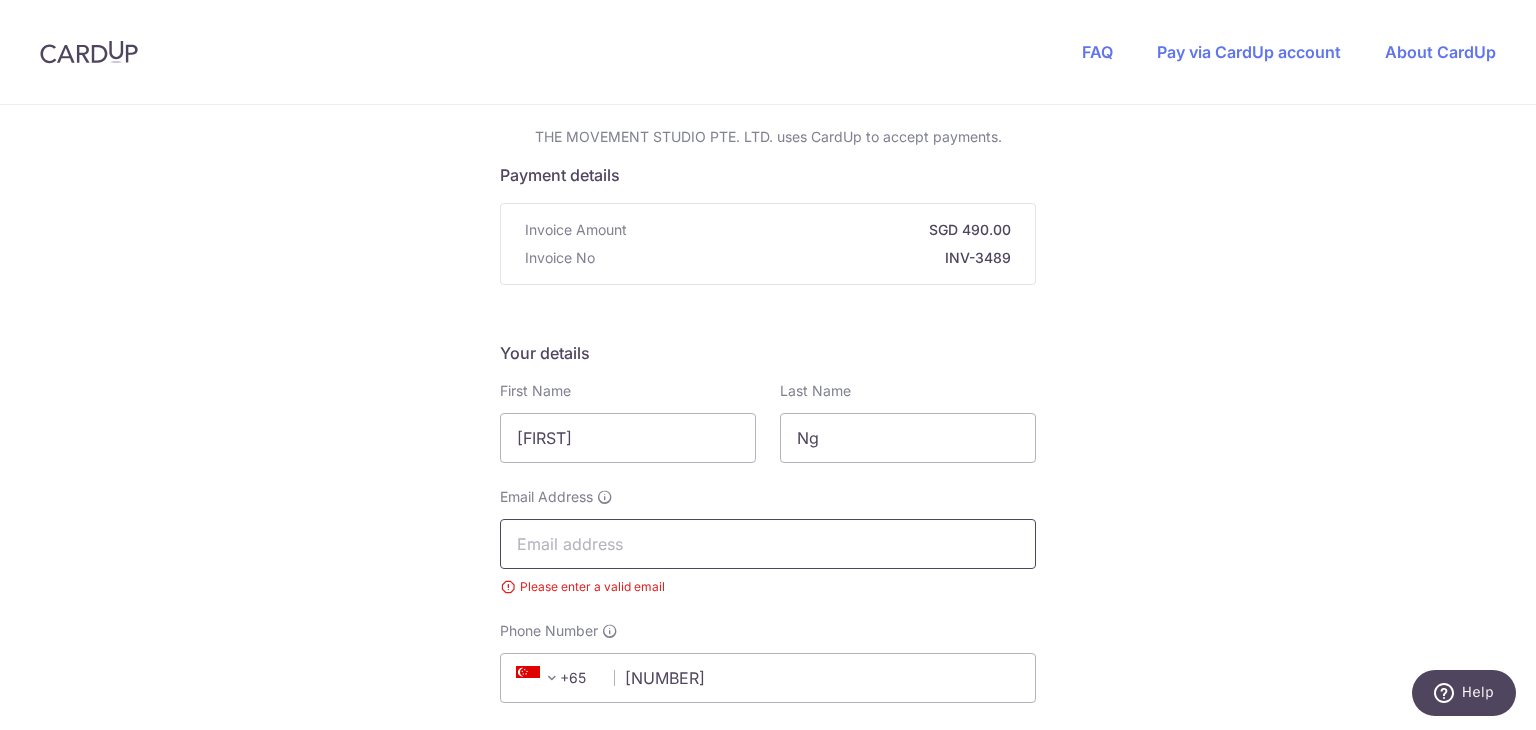 type on "[EMAIL]" 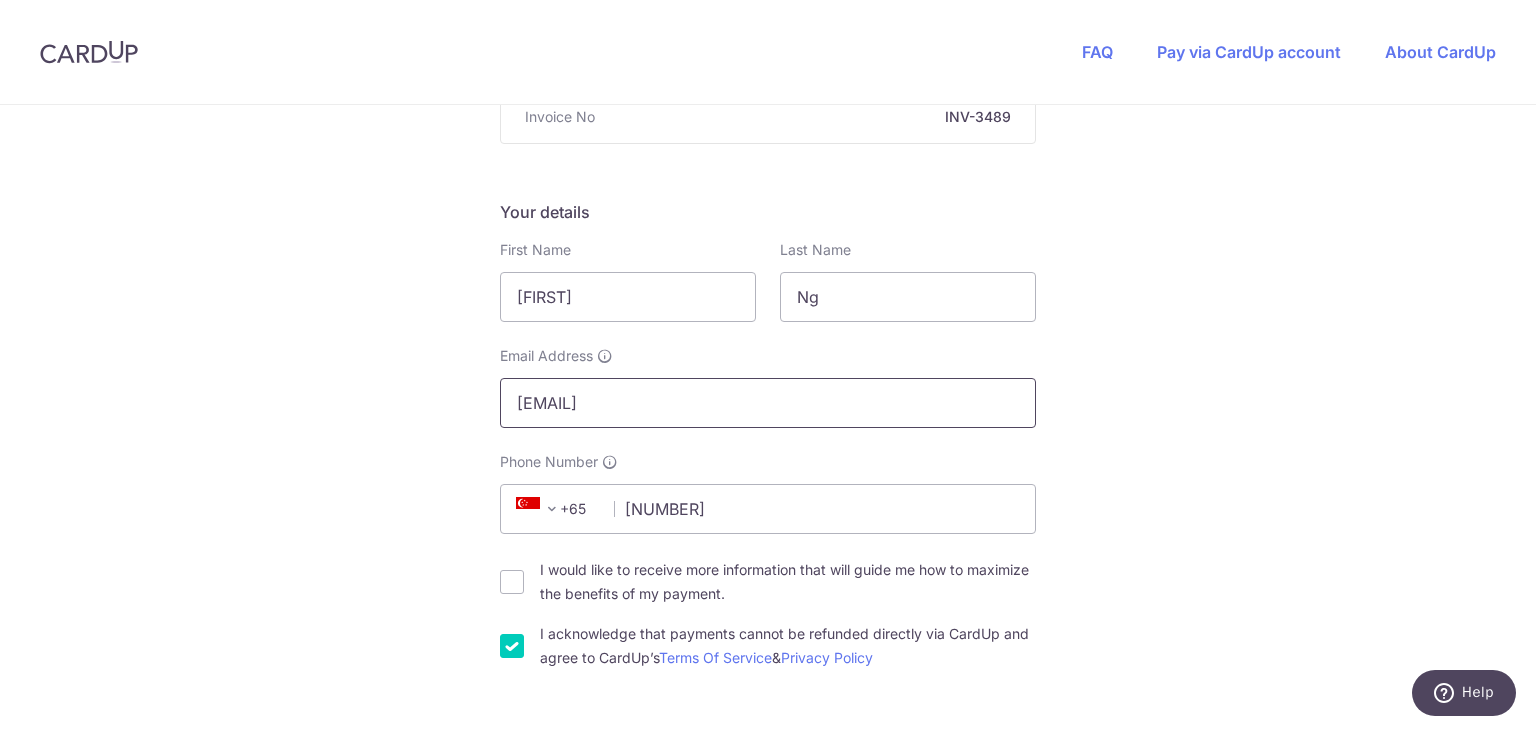 scroll, scrollTop: 506, scrollLeft: 0, axis: vertical 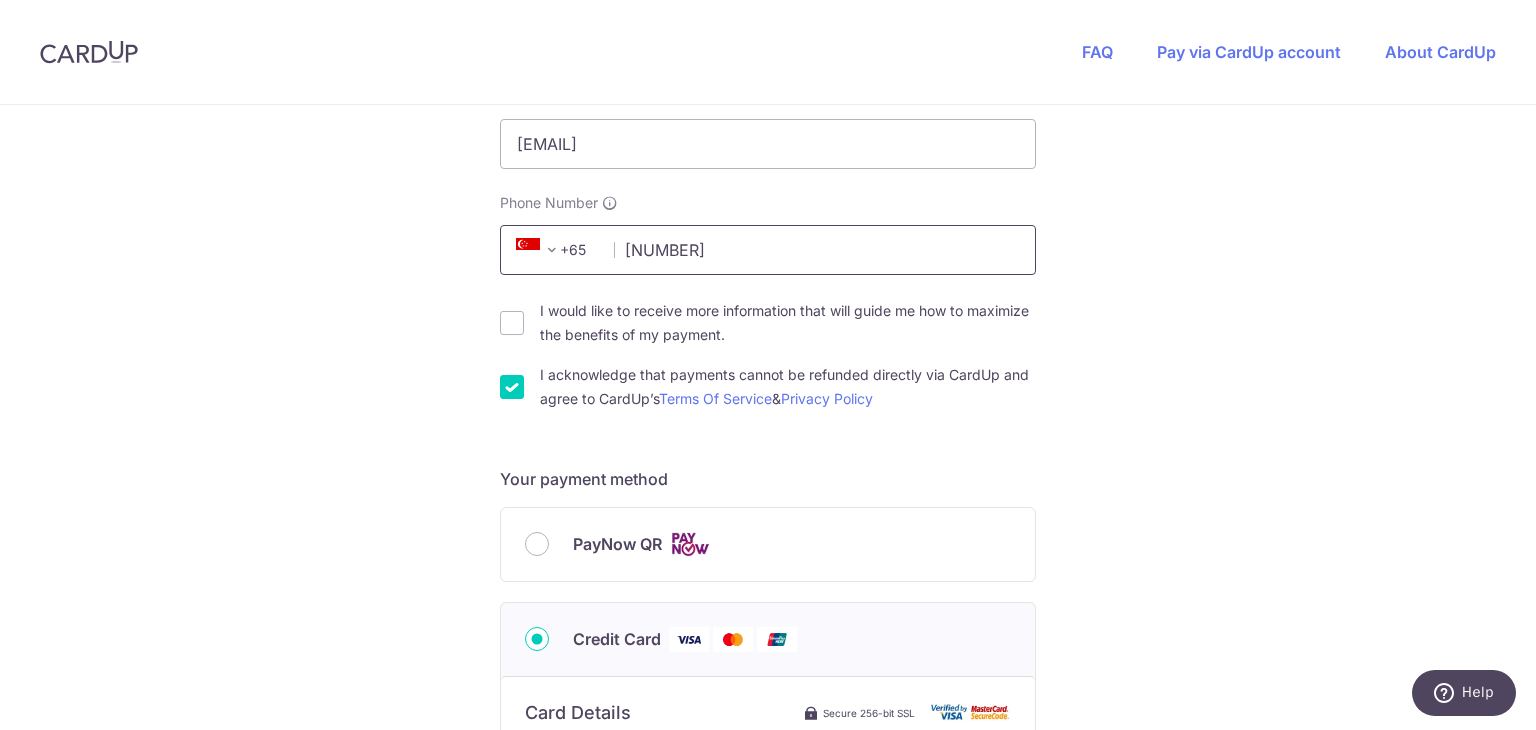 click on "[NUMBER]" at bounding box center (768, 250) 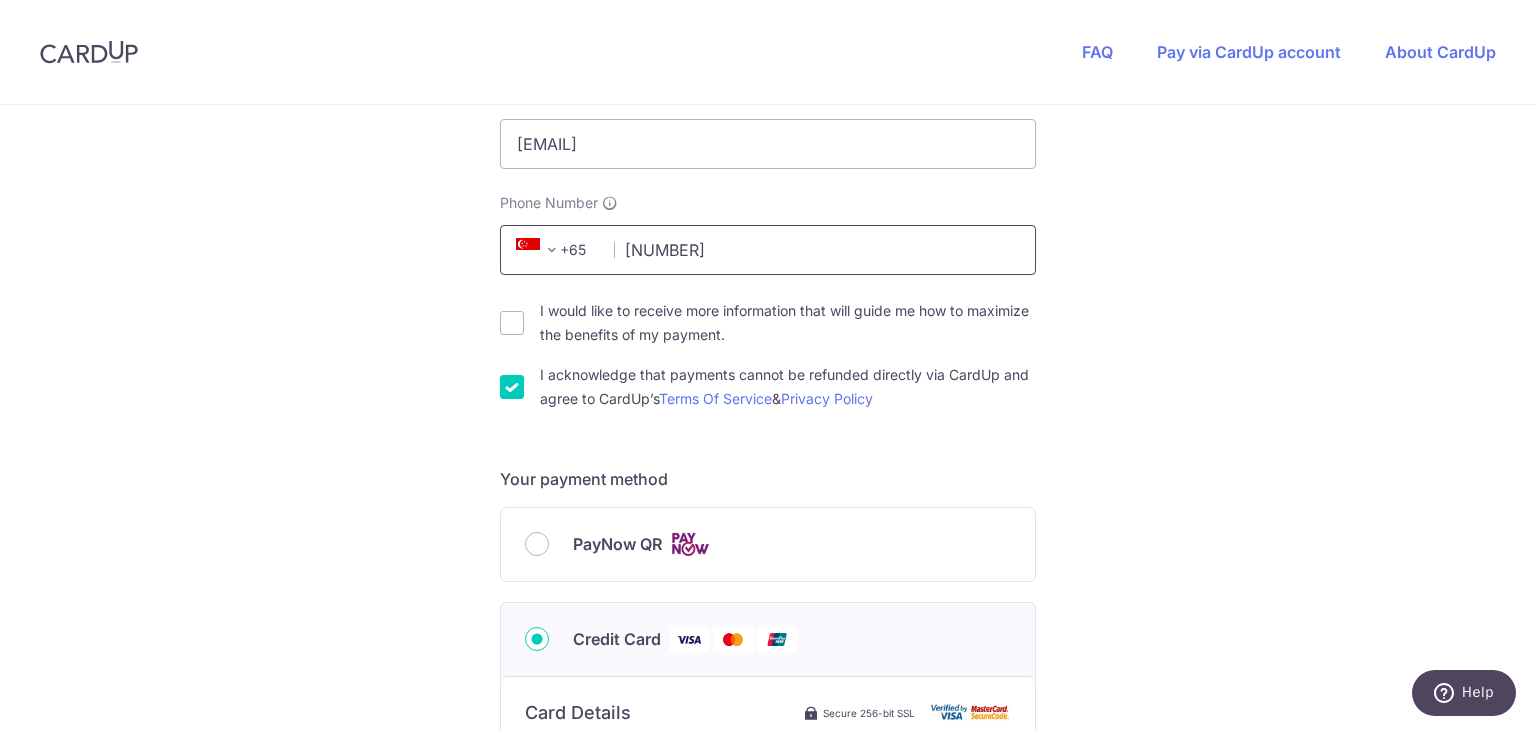 type on "[NUMBER]" 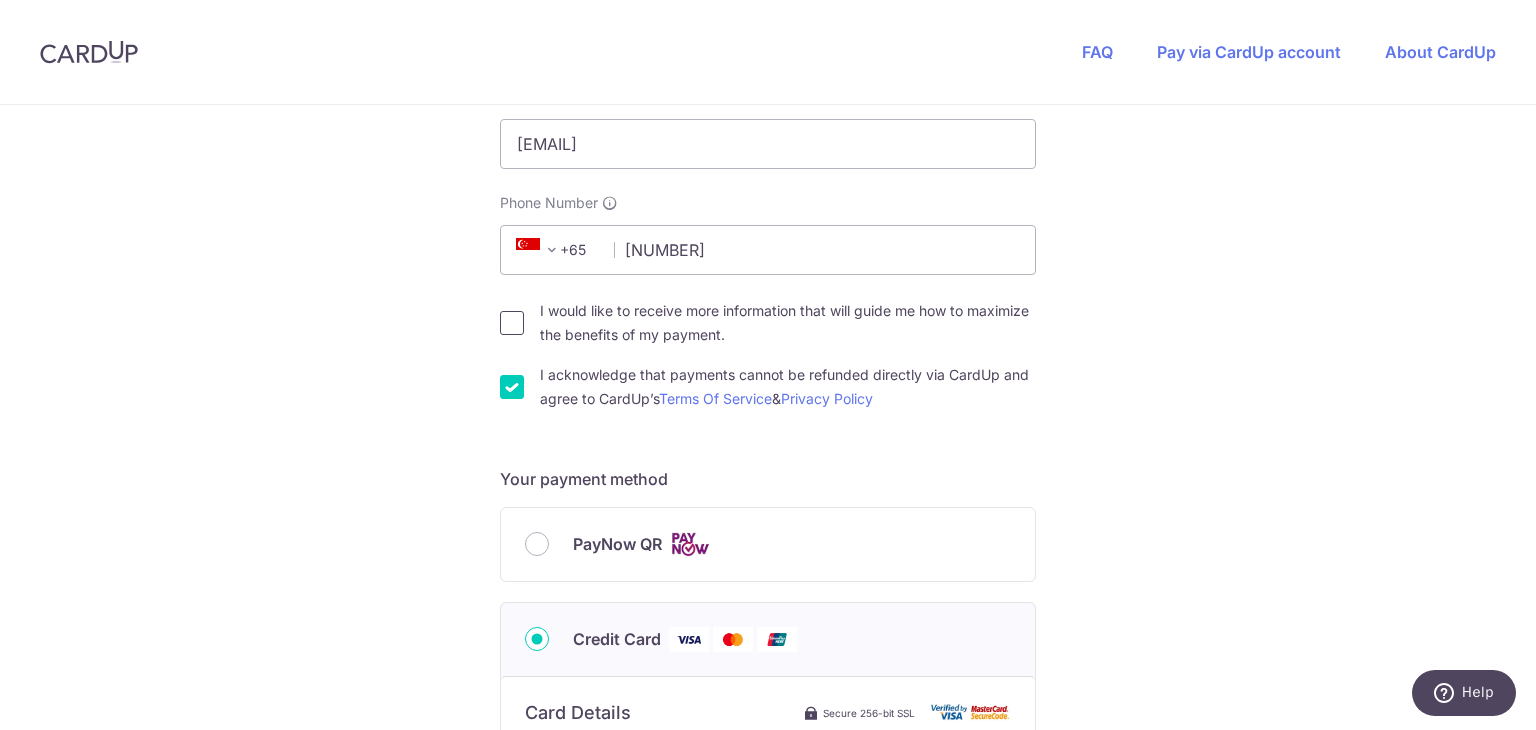 click on "I would like to receive more information that will guide me how to maximize the benefits of my payment." at bounding box center (512, 323) 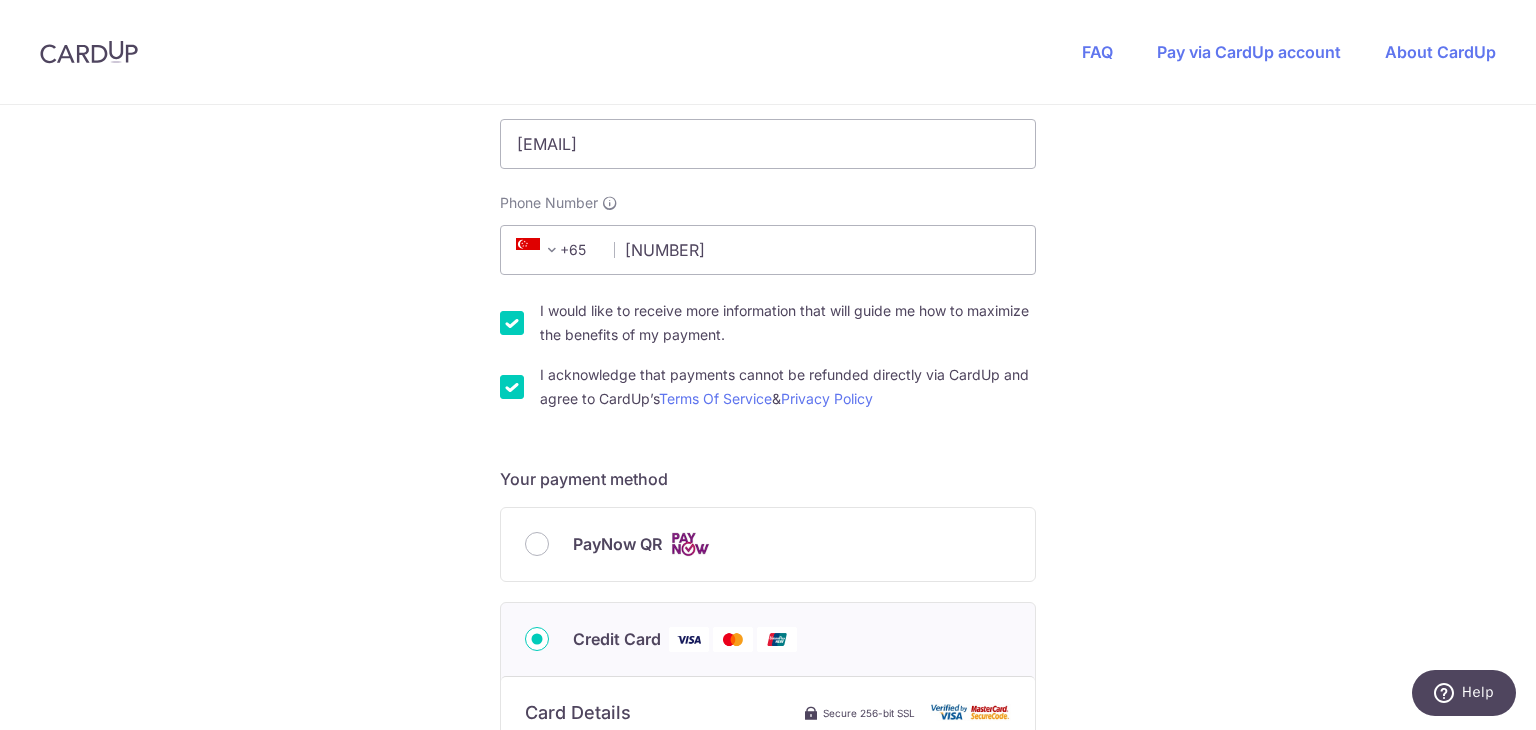 click on "I would like to receive more information that will guide me how to maximize the benefits of my payment." at bounding box center [512, 323] 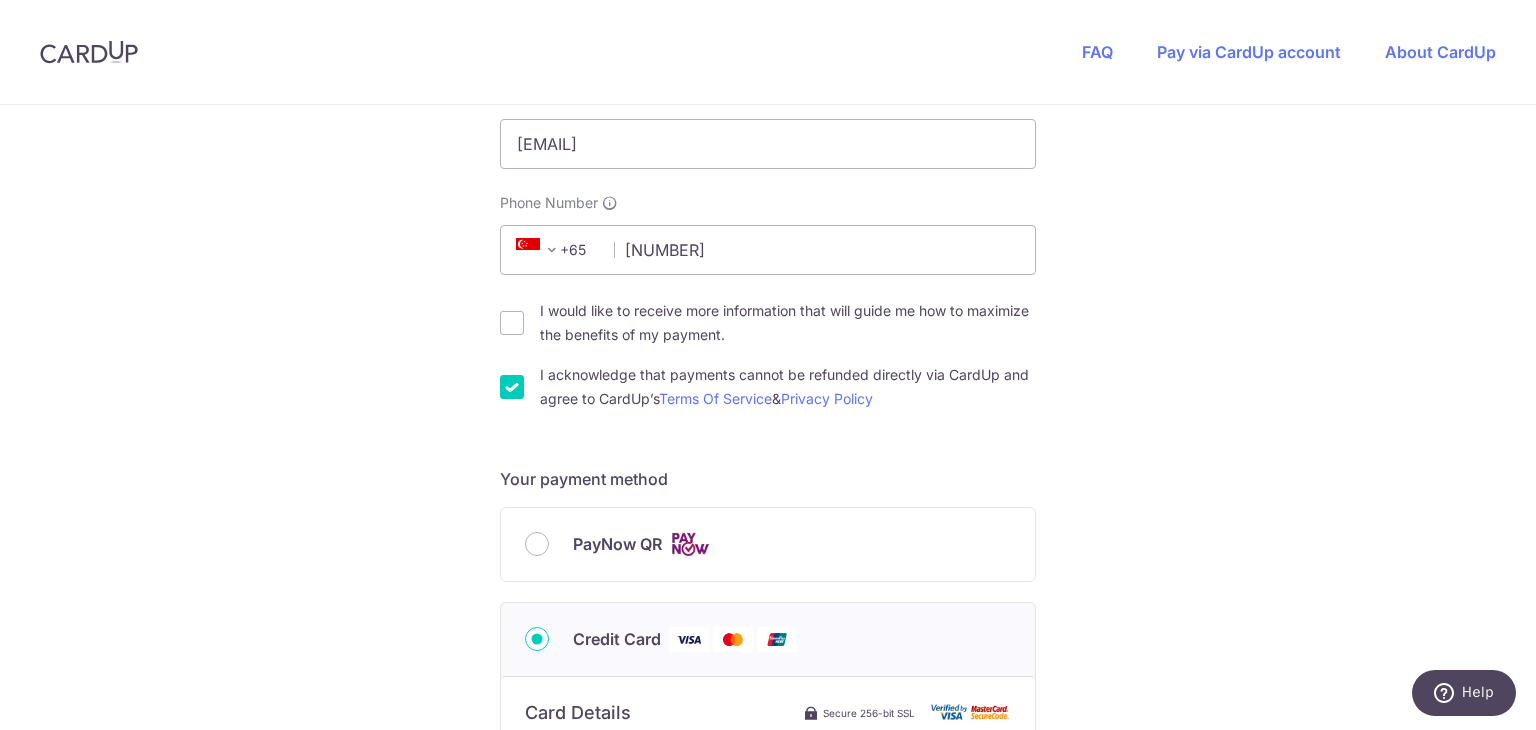 click on "I acknowledge that payments cannot be refunded directly via CardUp and agree to CardUp’s
Terms Of Service  &
Privacy Policy" at bounding box center (768, 387) 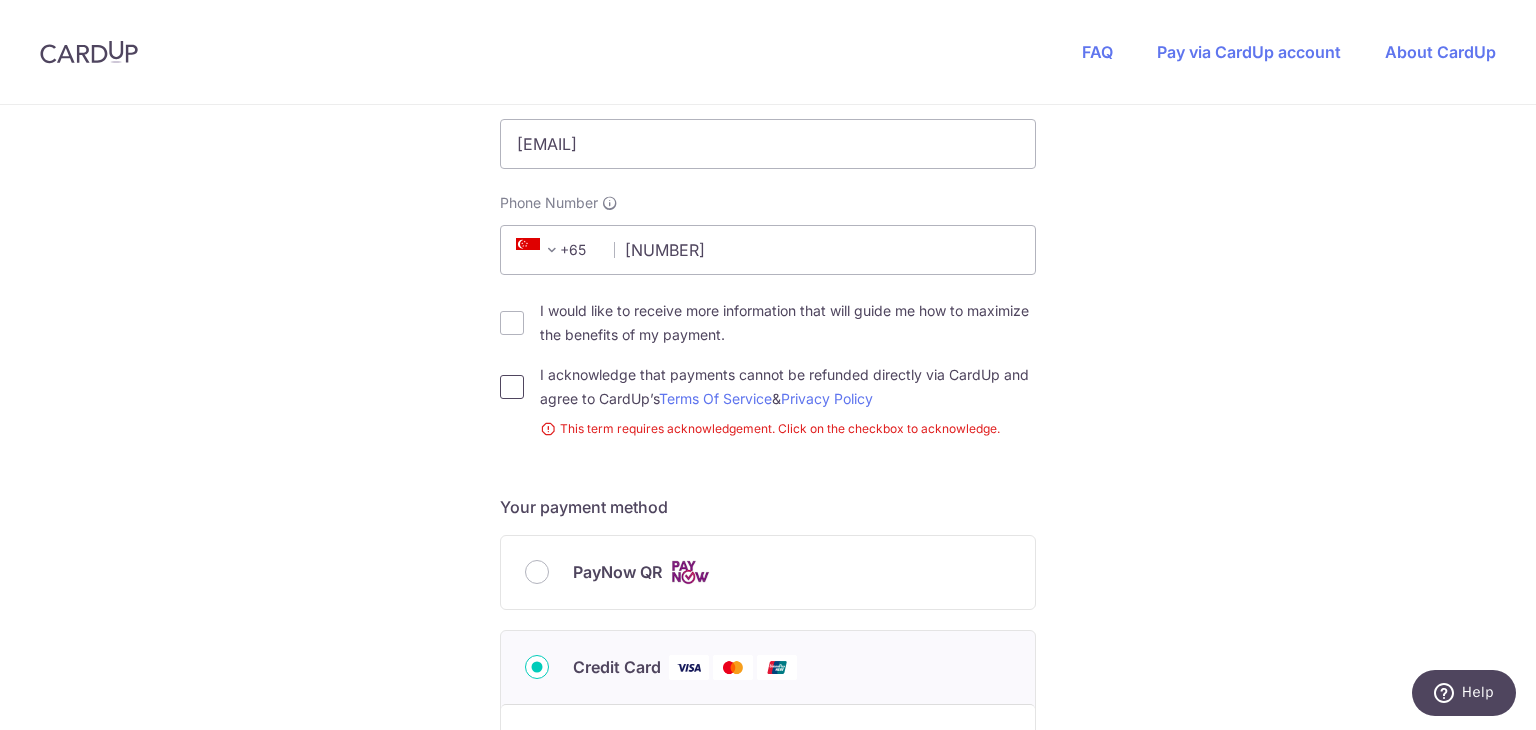 click on "I acknowledge that payments cannot be refunded directly via CardUp and agree to CardUp’s
Terms Of Service  &
Privacy Policy" at bounding box center [512, 387] 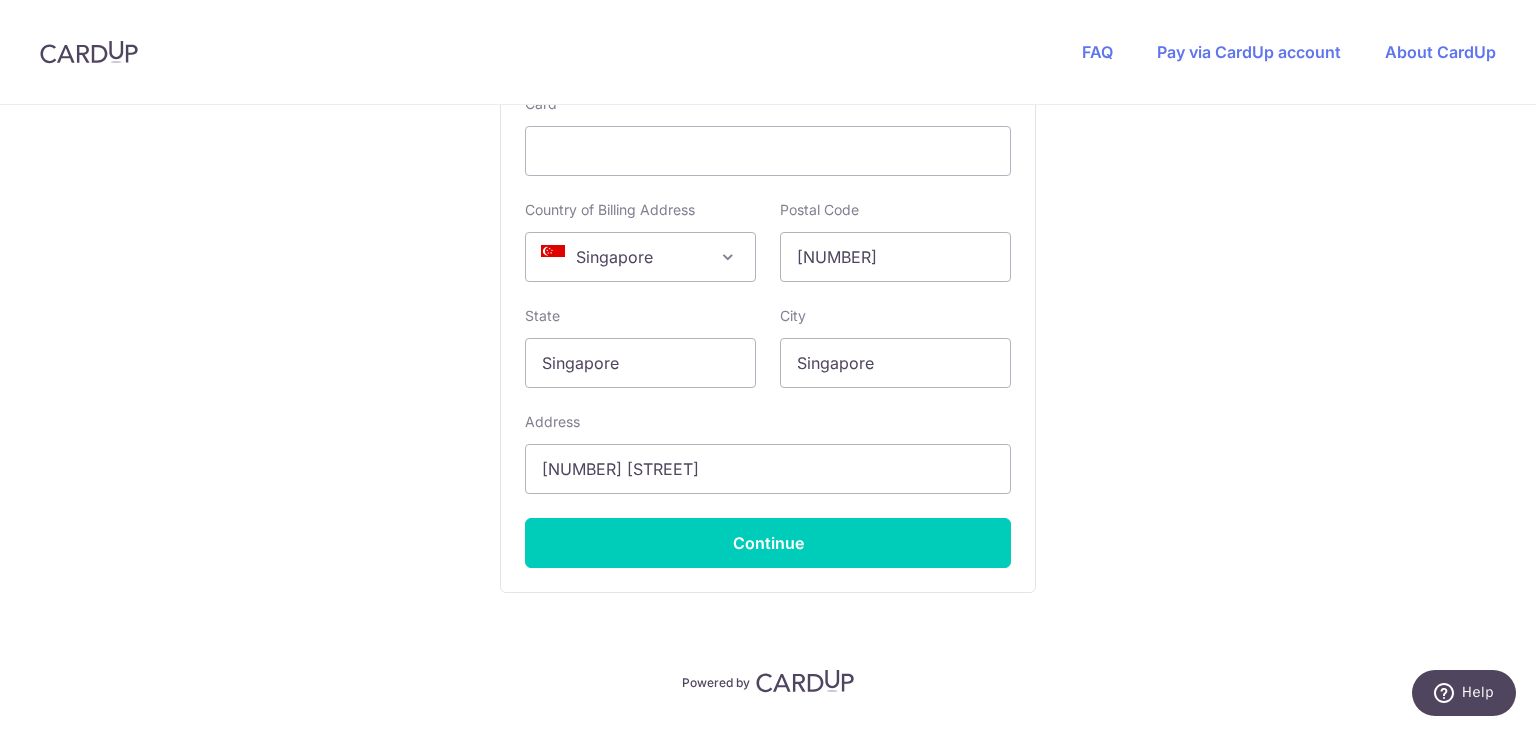 scroll, scrollTop: 1124, scrollLeft: 0, axis: vertical 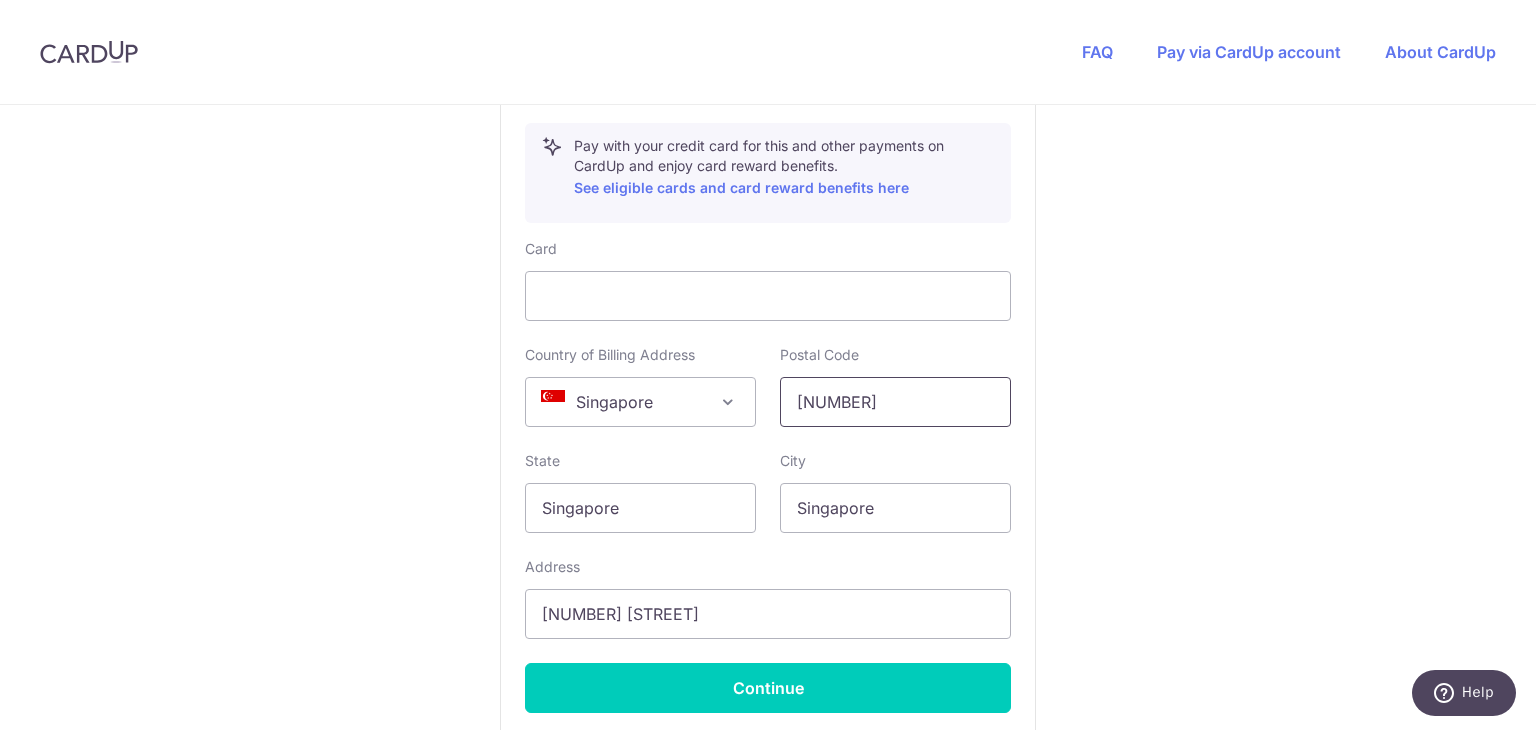 click on "[NUMBER]" at bounding box center [895, 402] 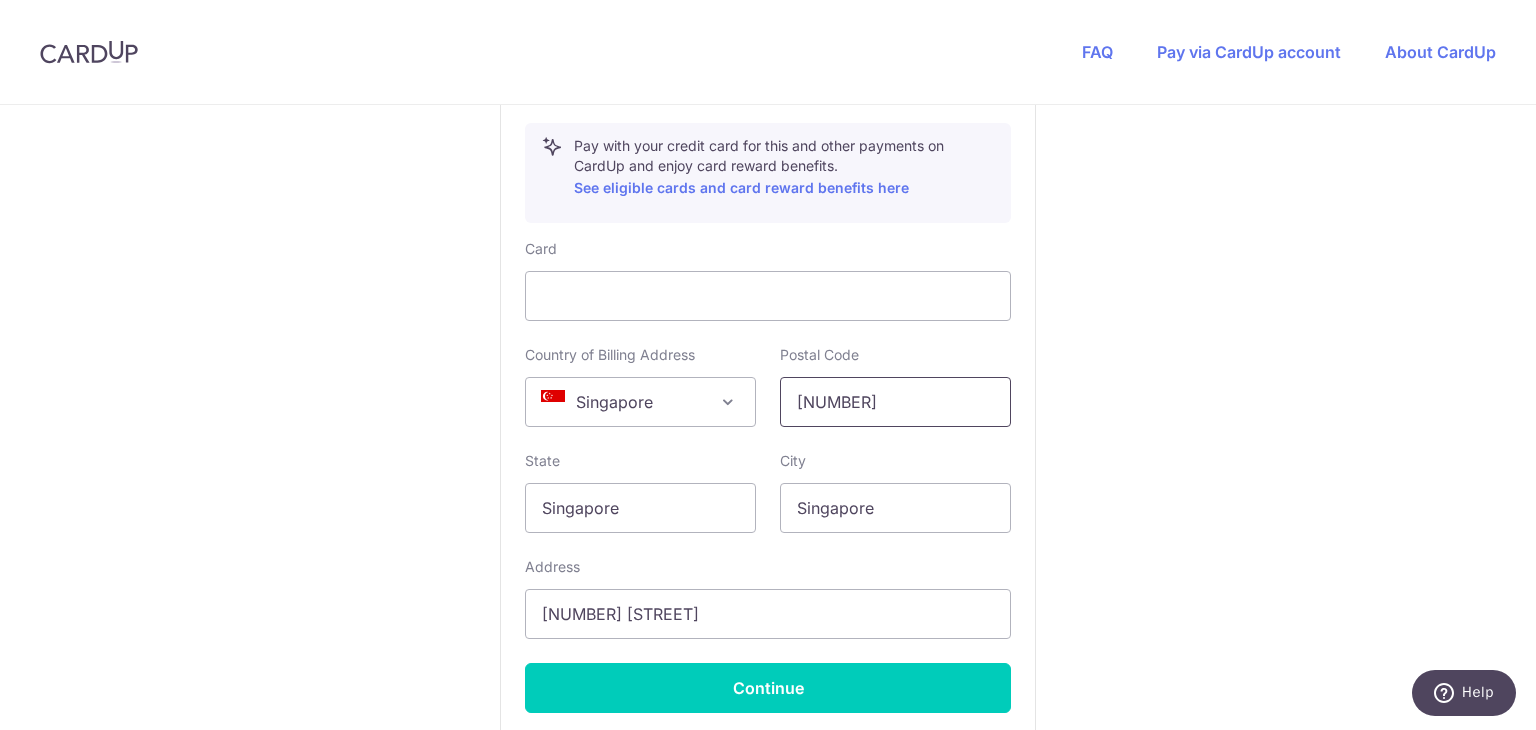 type on "[NUMBER]" 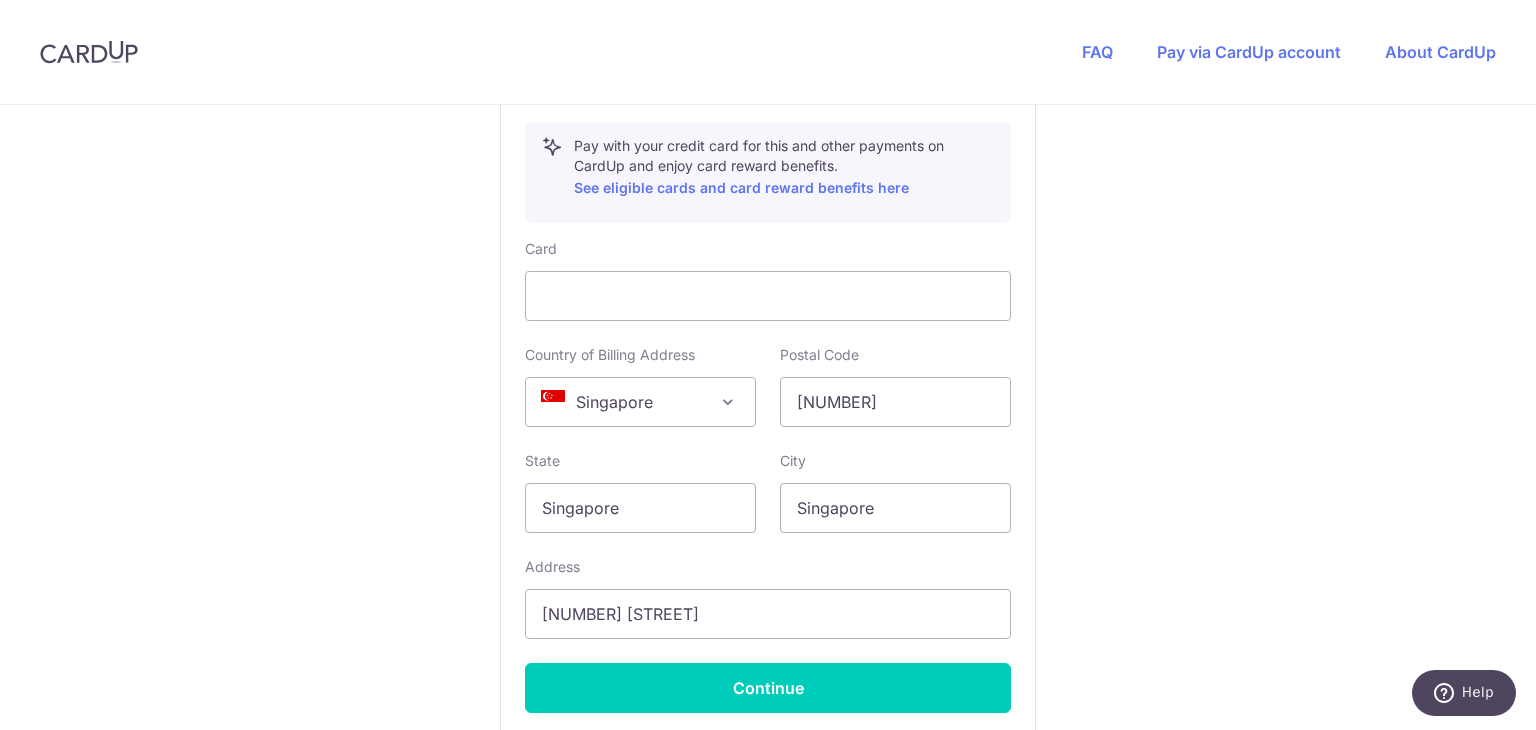 click on "You are paying
THE MOVEMENT STUDIO PTE. LTD.
THE MOVEMENT STUDIO PTE. LTD. uses CardUp to accept payments.
Payment details
Invoice Amount
SGD 490.00
Invoice No
INV-3489
Your details
First Name
[FIRST]
Last Name
[LAST]
Required
Email Address
[EMAIL]
Please enter a valid email
Phone Number
[PHONE]
[PHONE]" at bounding box center (768, -44) 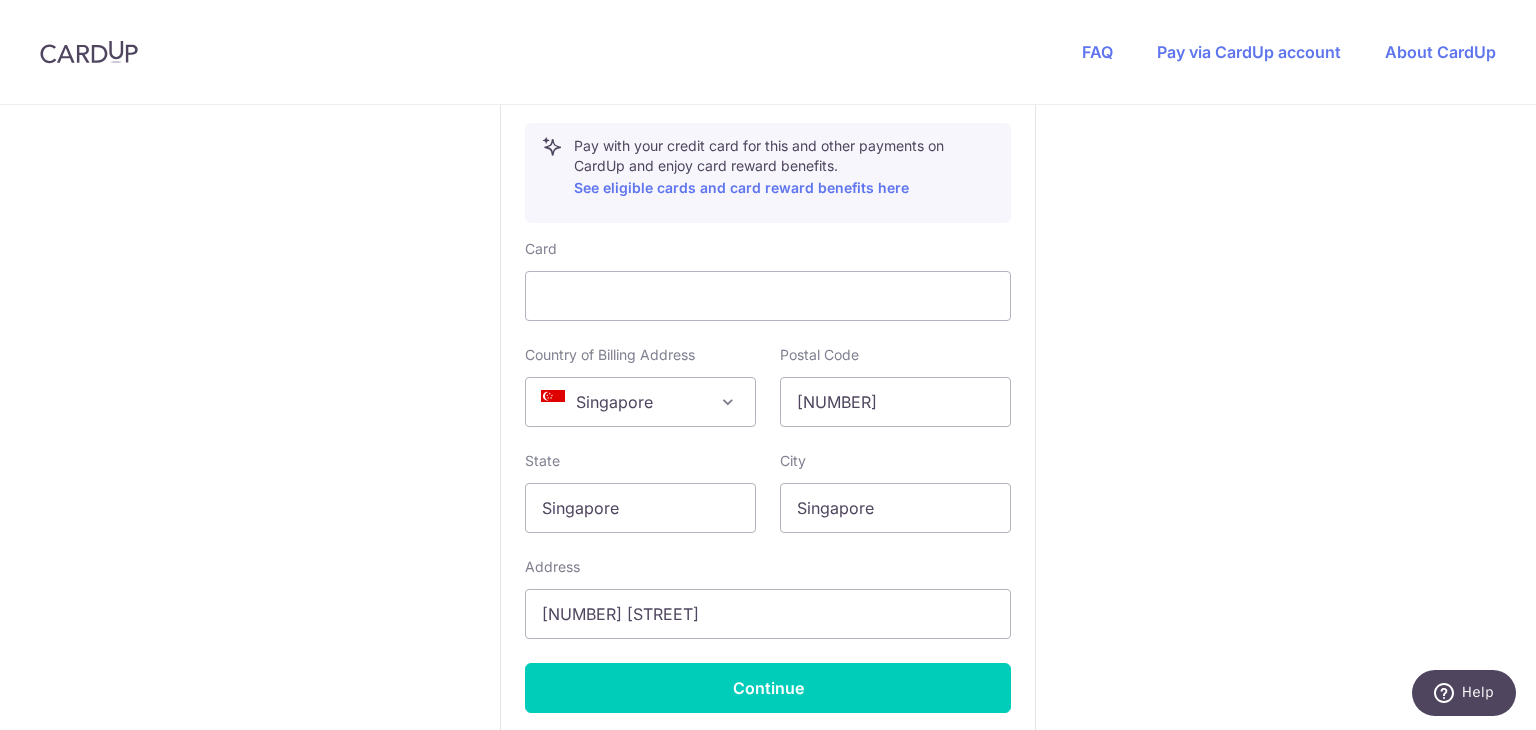 click on "You are paying
THE MOVEMENT STUDIO PTE. LTD.
THE MOVEMENT STUDIO PTE. LTD. uses CardUp to accept payments.
Payment details
Invoice Amount
SGD 490.00
Invoice No
INV-3489
Your details
First Name
[FIRST]
Last Name
[LAST]
Required
Email Address
[EMAIL]
Please enter a valid email
Phone Number
[PHONE]
[PHONE]" at bounding box center (768, -44) 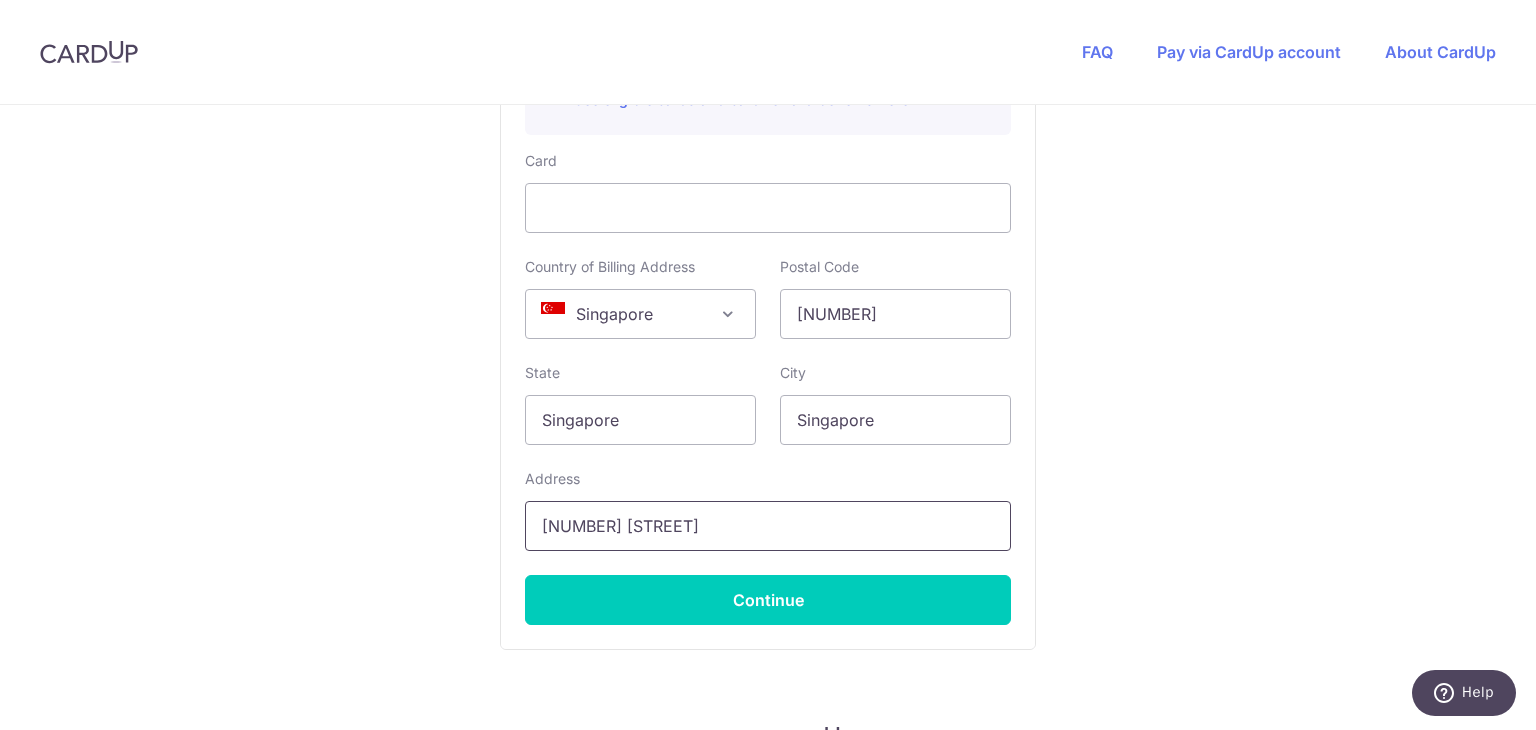 scroll, scrollTop: 1324, scrollLeft: 0, axis: vertical 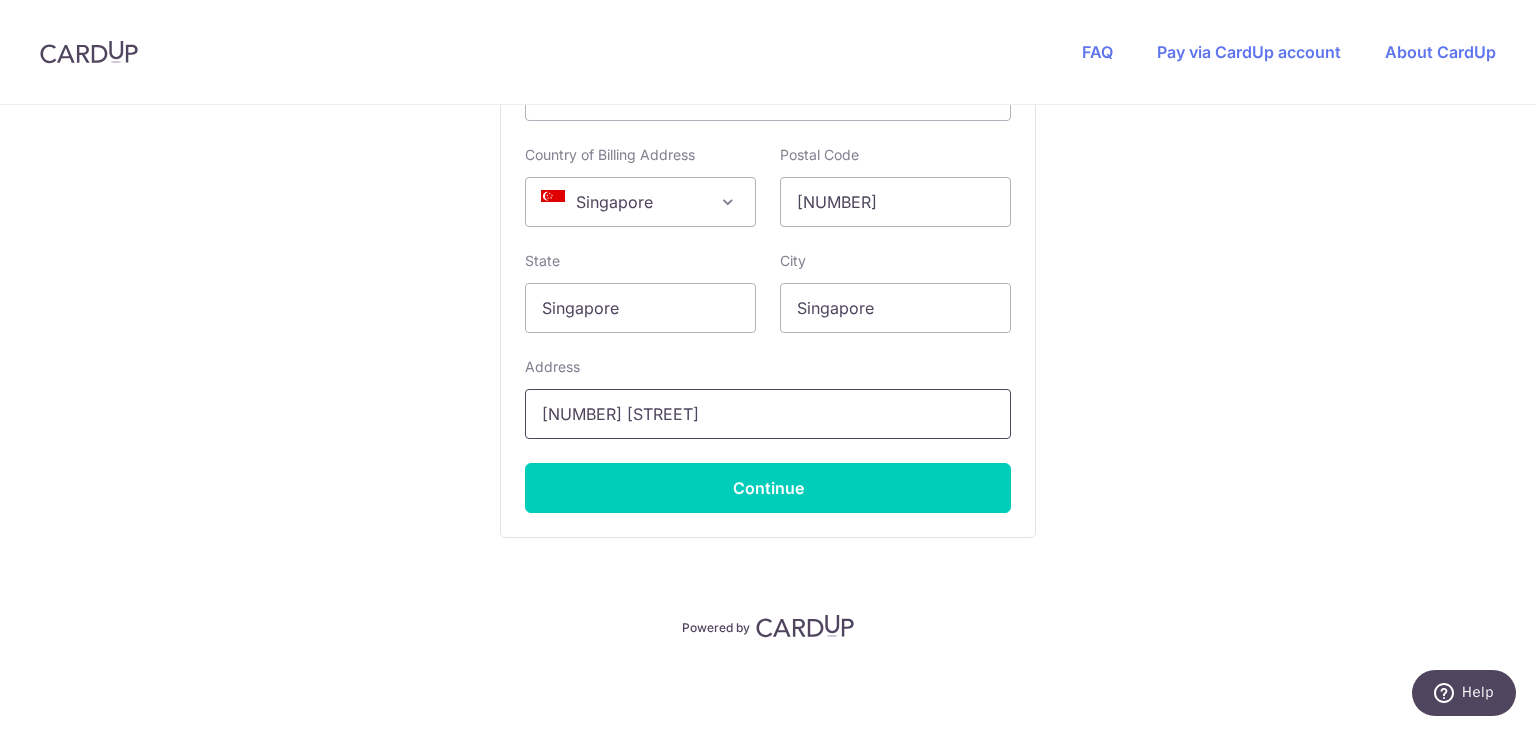 drag, startPoint x: 718, startPoint y: 417, endPoint x: 612, endPoint y: 498, distance: 133.4054 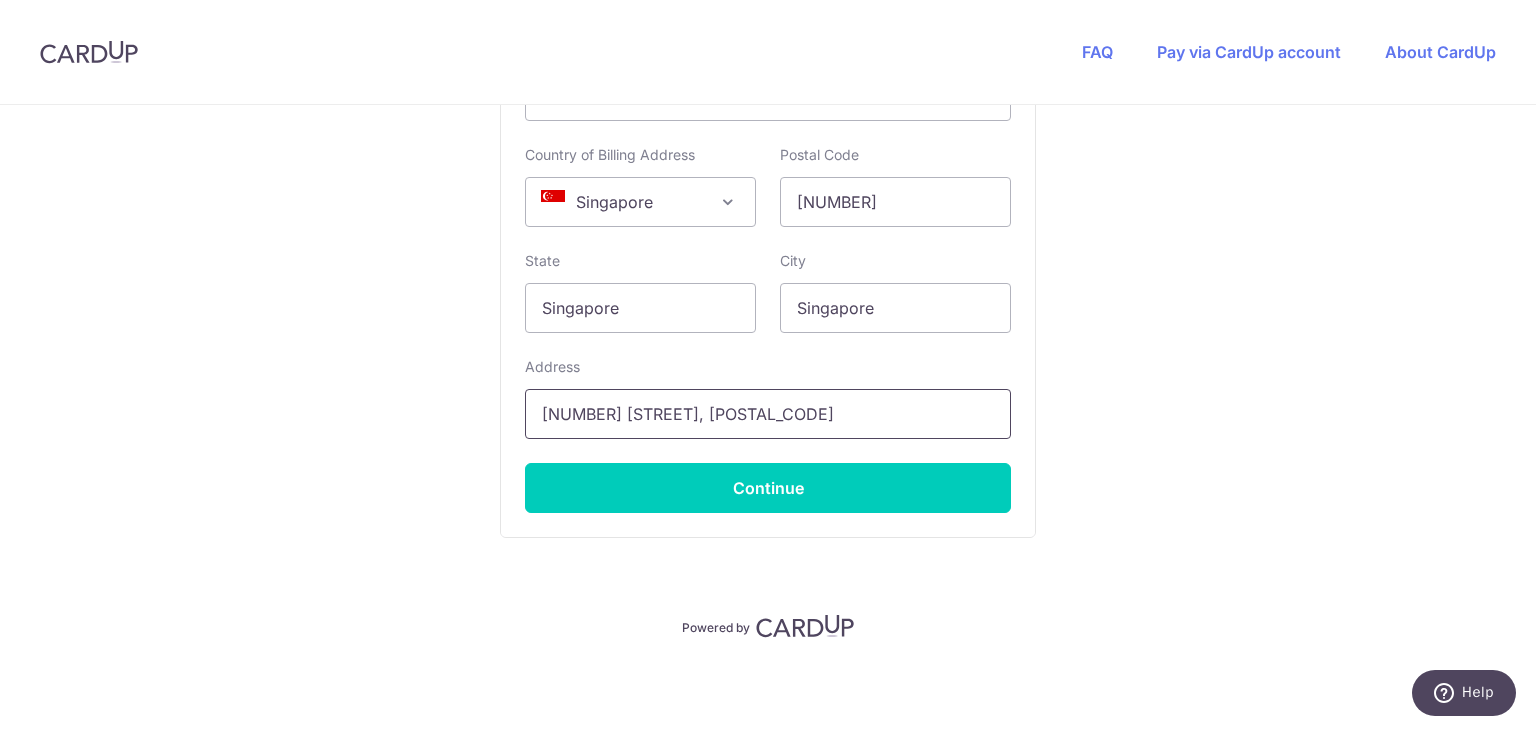 drag, startPoint x: 824, startPoint y: 413, endPoint x: 462, endPoint y: 438, distance: 362.86224 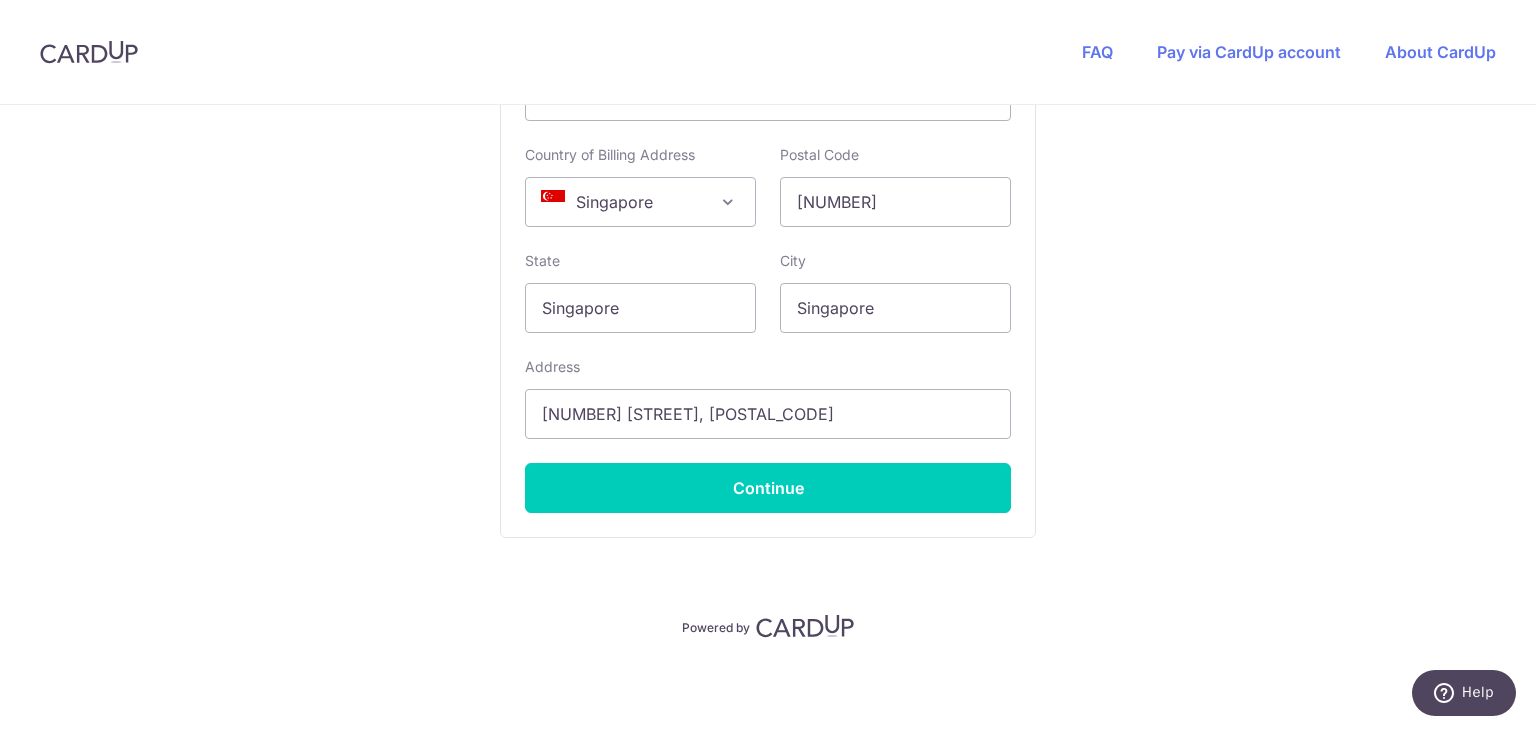 click on "You are paying
THE MOVEMENT STUDIO PTE. LTD.
THE MOVEMENT STUDIO PTE. LTD. uses CardUp to accept payments.
Payment details
Invoice Amount
SGD 490.00
Invoice No
INV-3489
Your details
First Name
[FIRST]
Last Name
[LAST]
Required
Email Address
[EMAIL]
Please enter a valid email
Phone Number
[PHONE]
[PHONE]" at bounding box center (768, -244) 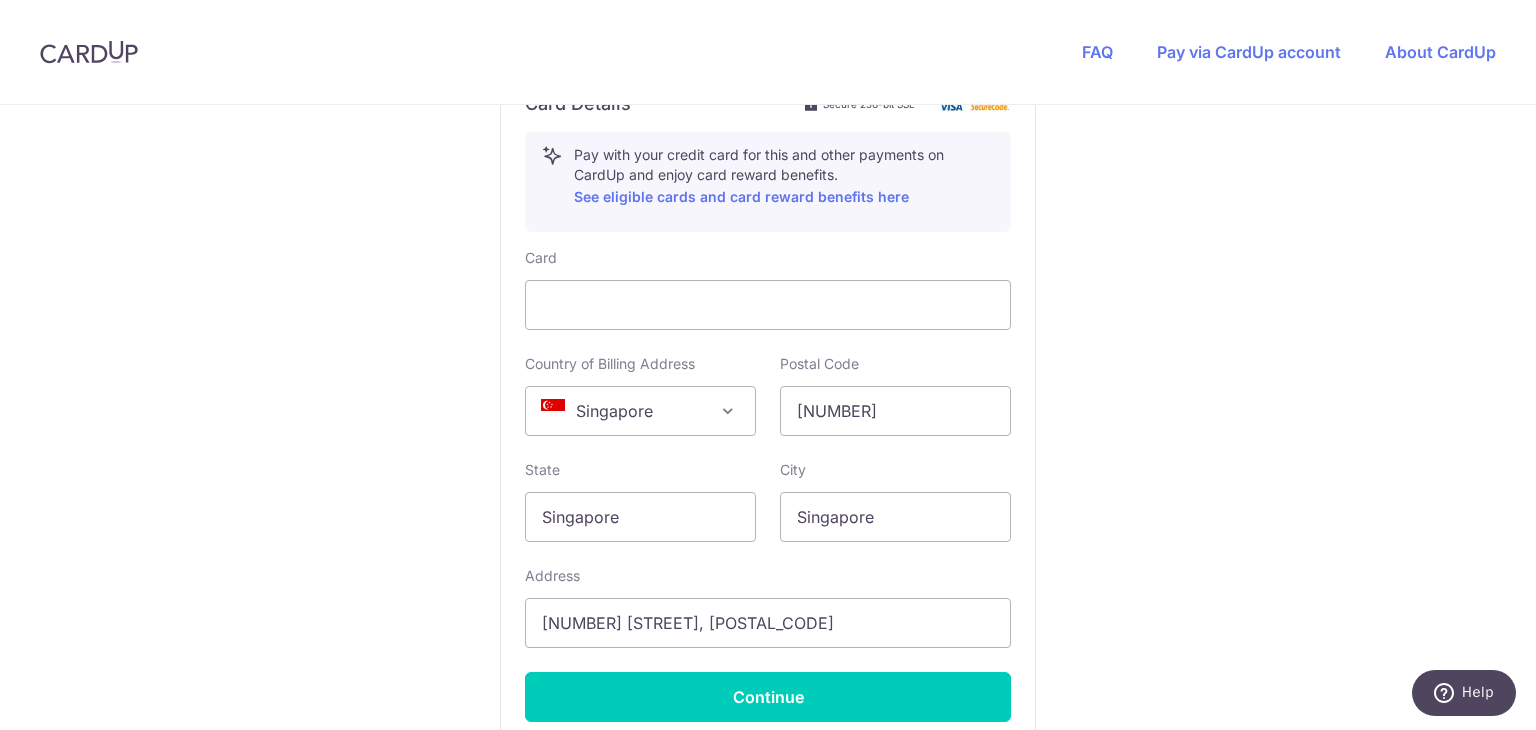 scroll, scrollTop: 1224, scrollLeft: 0, axis: vertical 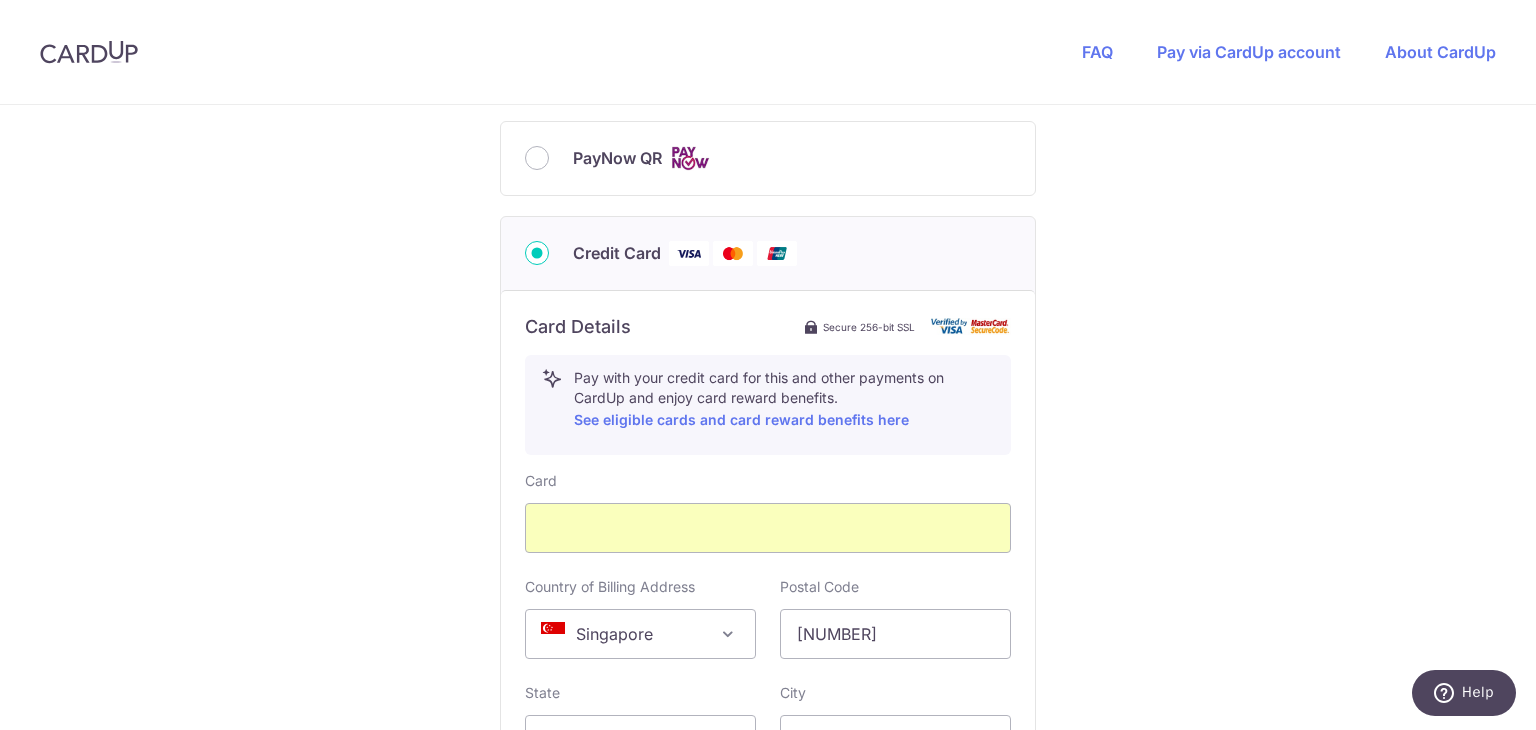 click on "You are paying
THE MOVEMENT STUDIO PTE. LTD.
THE MOVEMENT STUDIO PTE. LTD. uses CardUp to accept payments.
Payment details
Invoice Amount
SGD 490.00
Invoice No
INV-3489
Your details
First Name
[FIRST]
Last Name
[LAST]
Required
Email Address
[EMAIL]
Please enter a valid email
Phone Number
[PHONE]
[PHONE]" at bounding box center (768, 188) 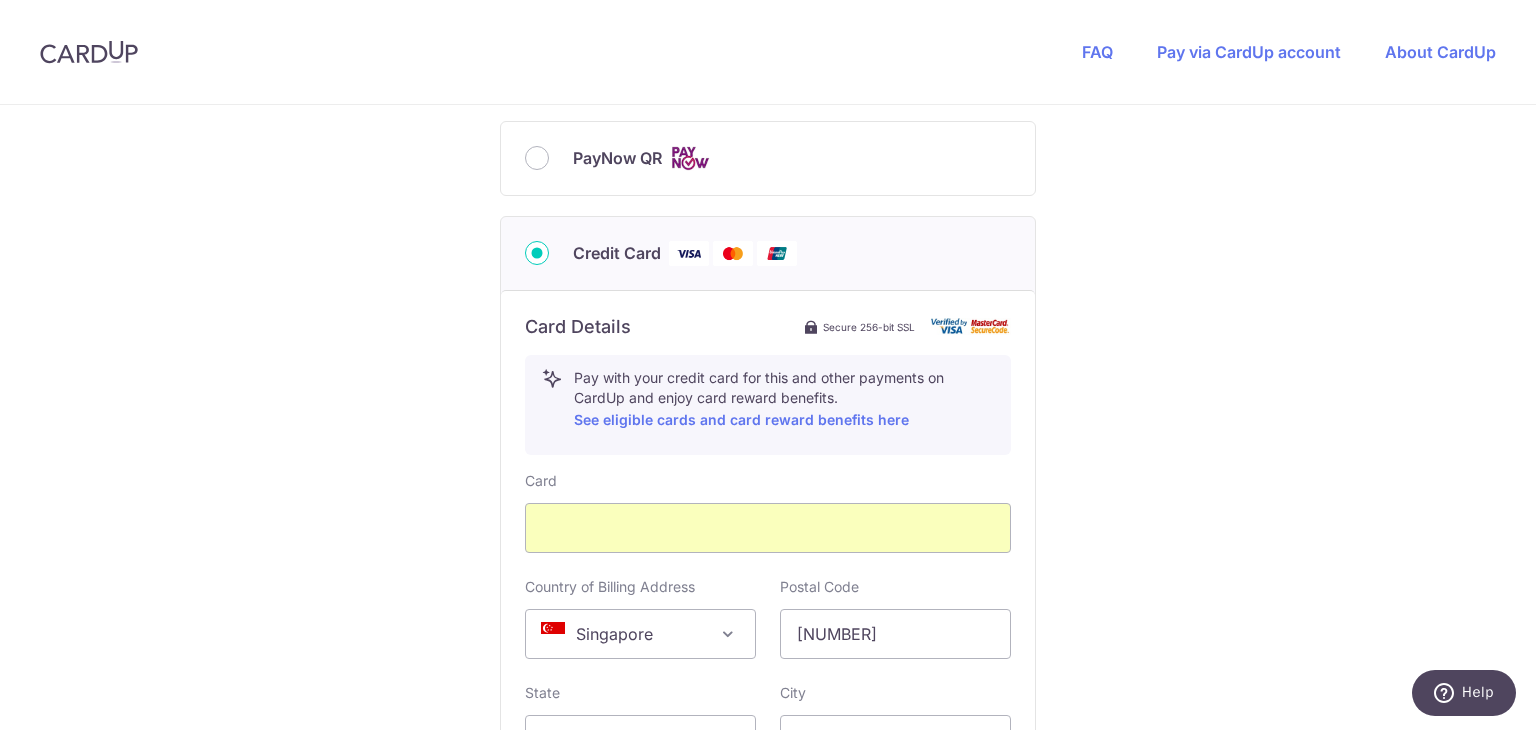 click on "You are paying
THE MOVEMENT STUDIO PTE. LTD.
THE MOVEMENT STUDIO PTE. LTD. uses CardUp to accept payments.
Payment details
Invoice Amount
SGD 490.00
Invoice No
INV-3489
Your details
First Name
[FIRST]
Last Name
[LAST]
Required
Email Address
[EMAIL]
Please enter a valid email
Phone Number
[PHONE]
[PHONE]" at bounding box center (768, 188) 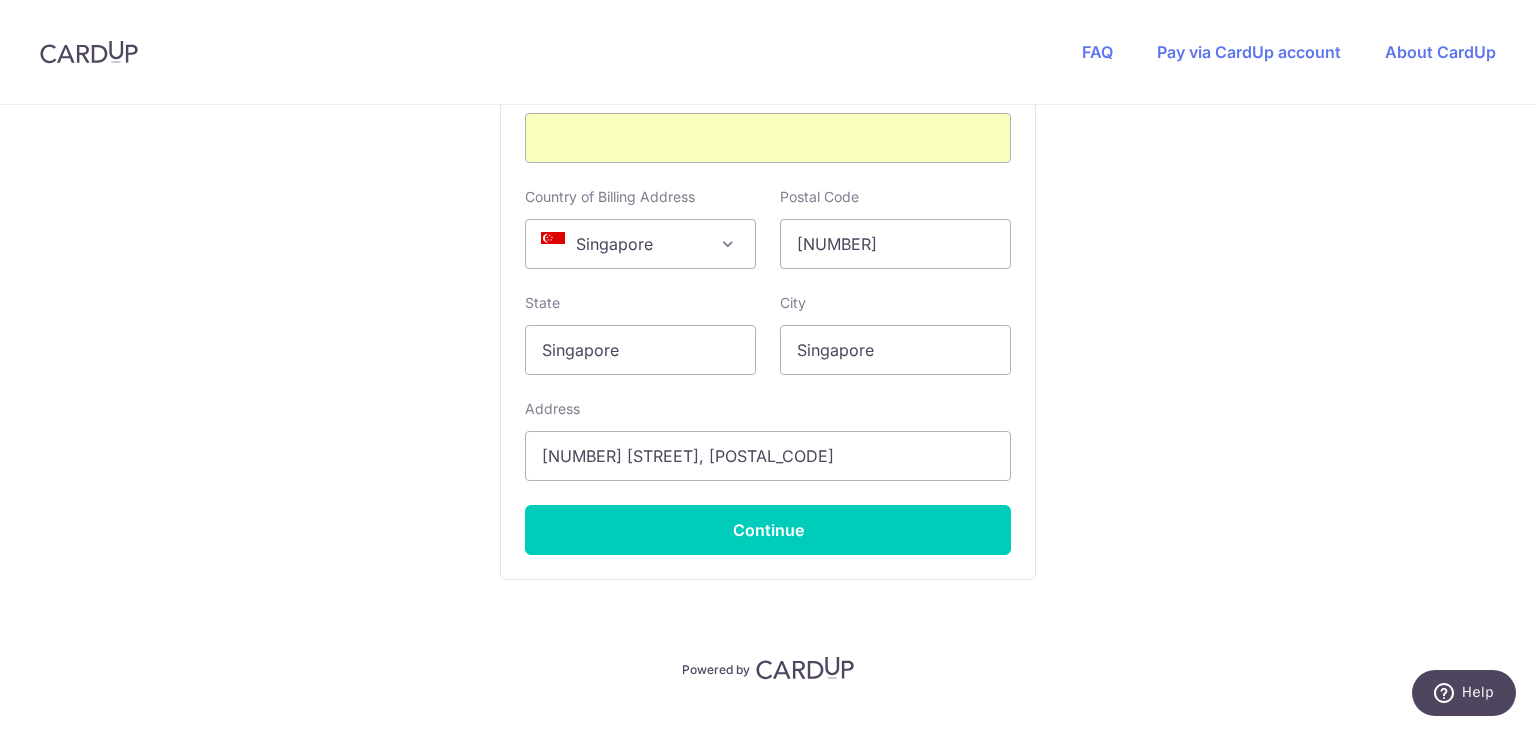scroll, scrollTop: 1292, scrollLeft: 0, axis: vertical 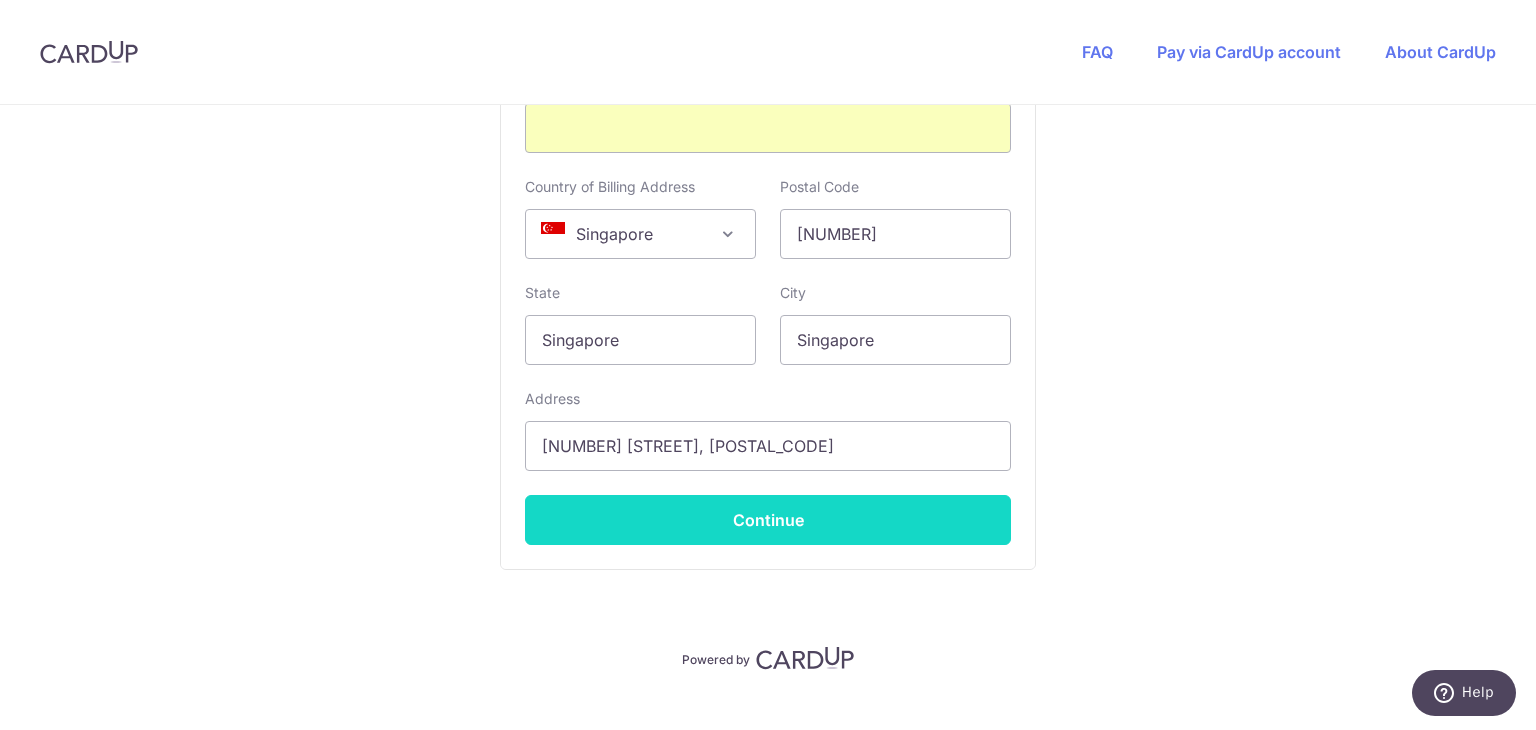 click on "Continue" at bounding box center [768, 520] 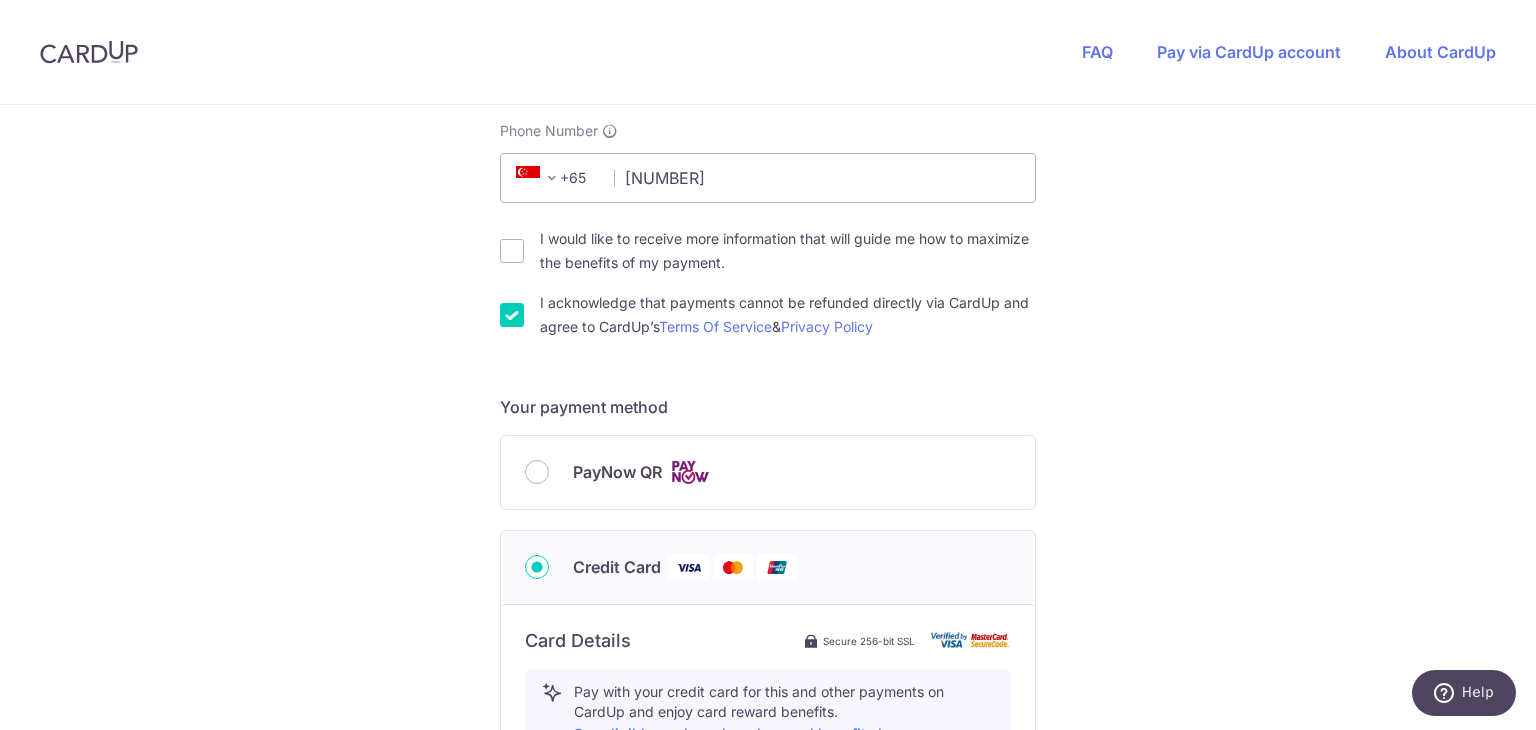 scroll, scrollTop: 900, scrollLeft: 0, axis: vertical 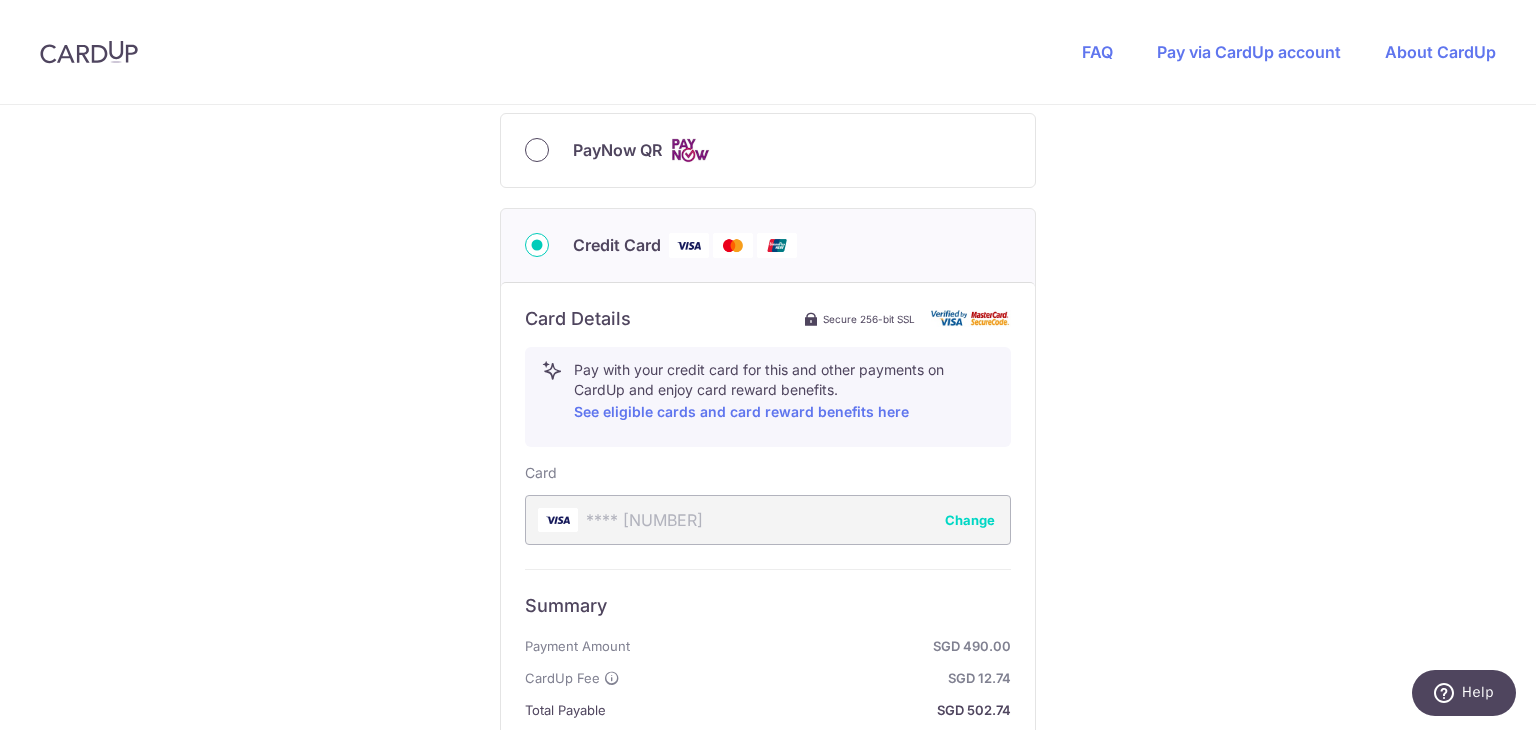 click on "PayNow QR" at bounding box center [537, 150] 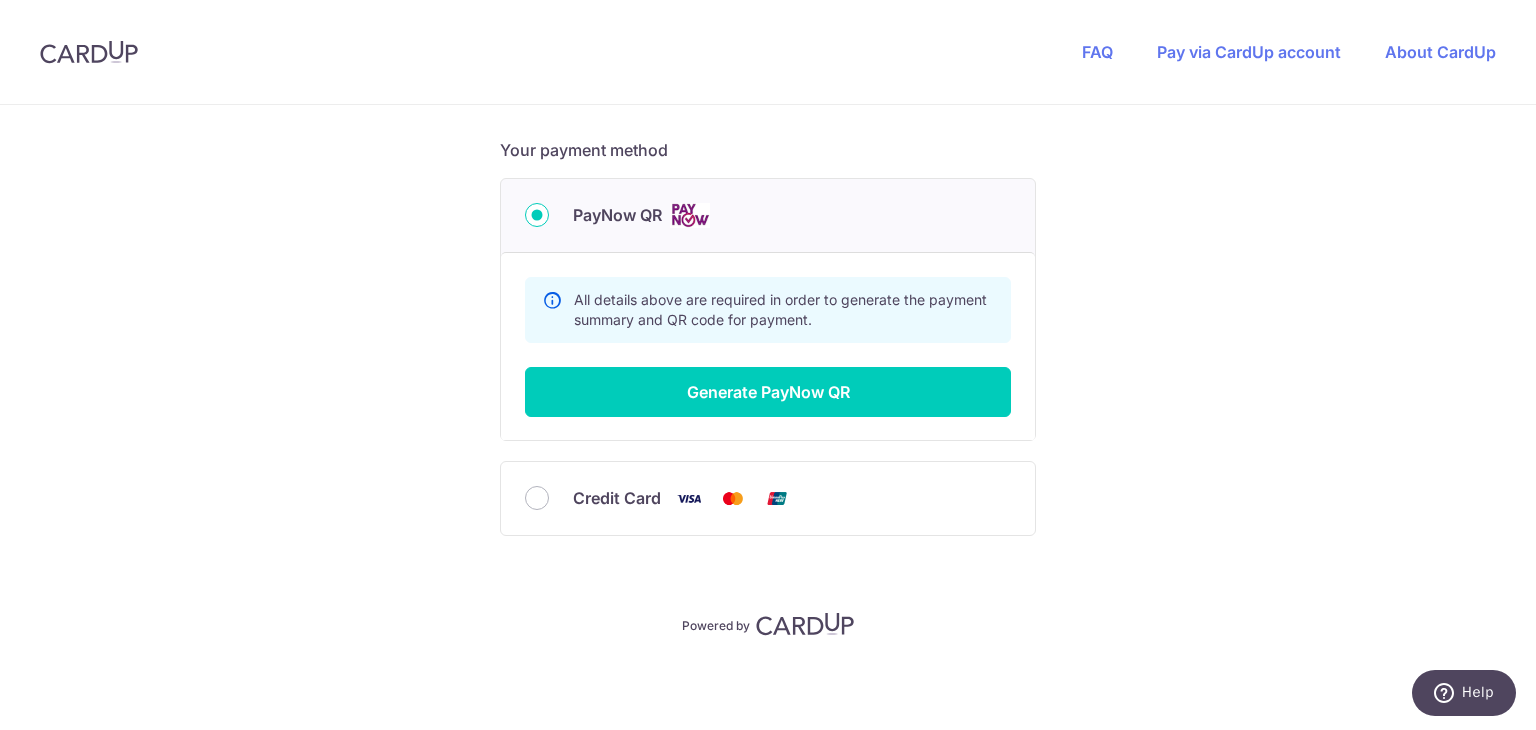 scroll, scrollTop: 833, scrollLeft: 0, axis: vertical 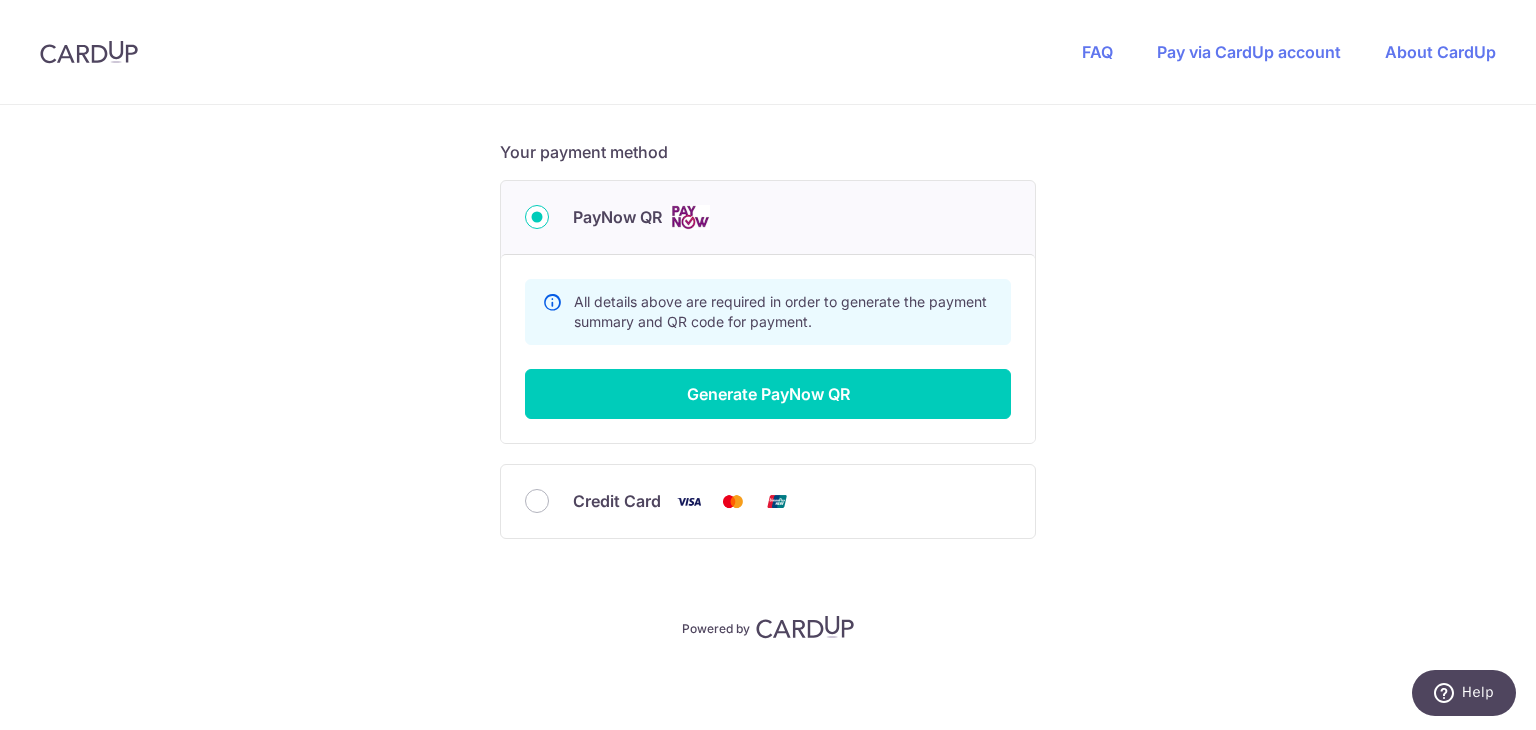 click on "Credit Card" at bounding box center [768, 501] 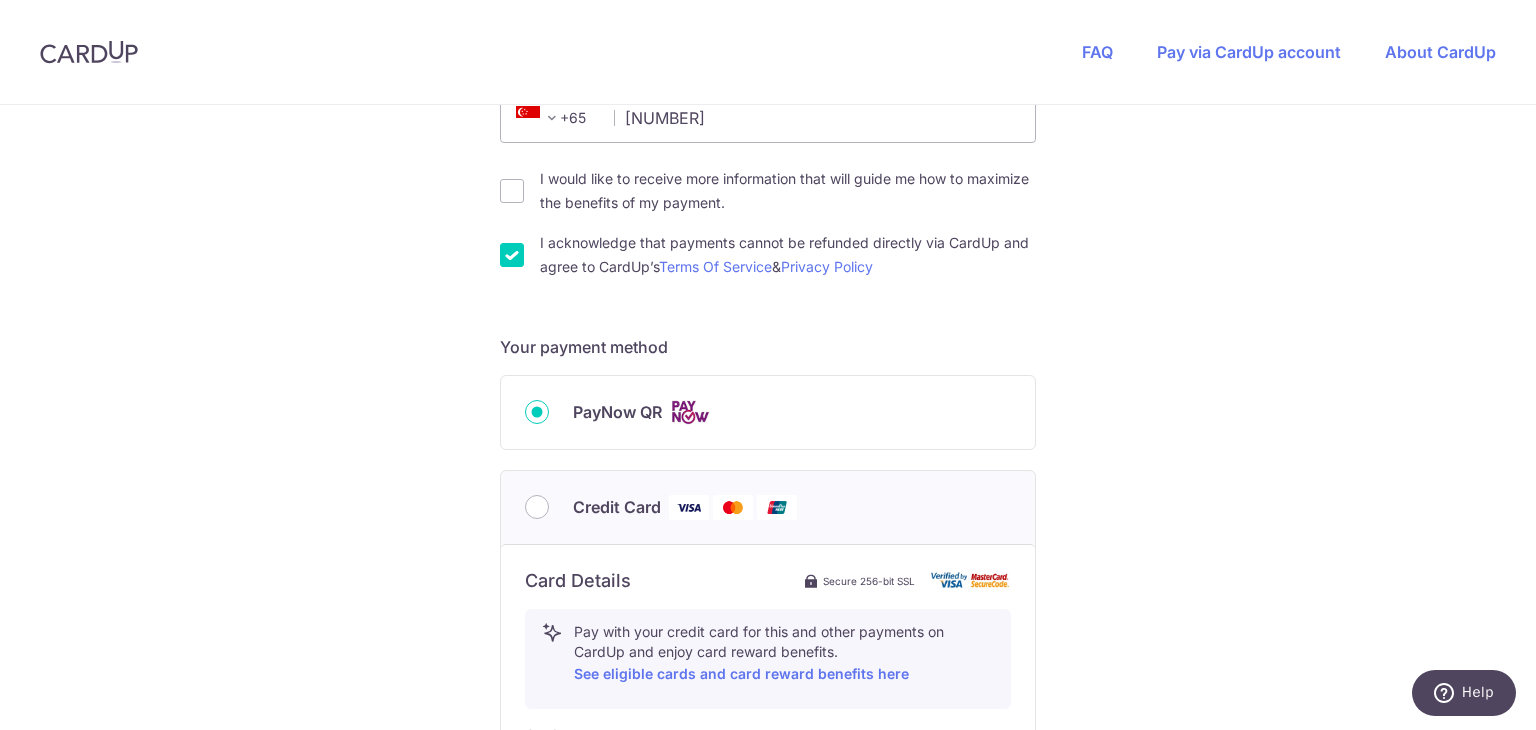 scroll, scrollTop: 633, scrollLeft: 0, axis: vertical 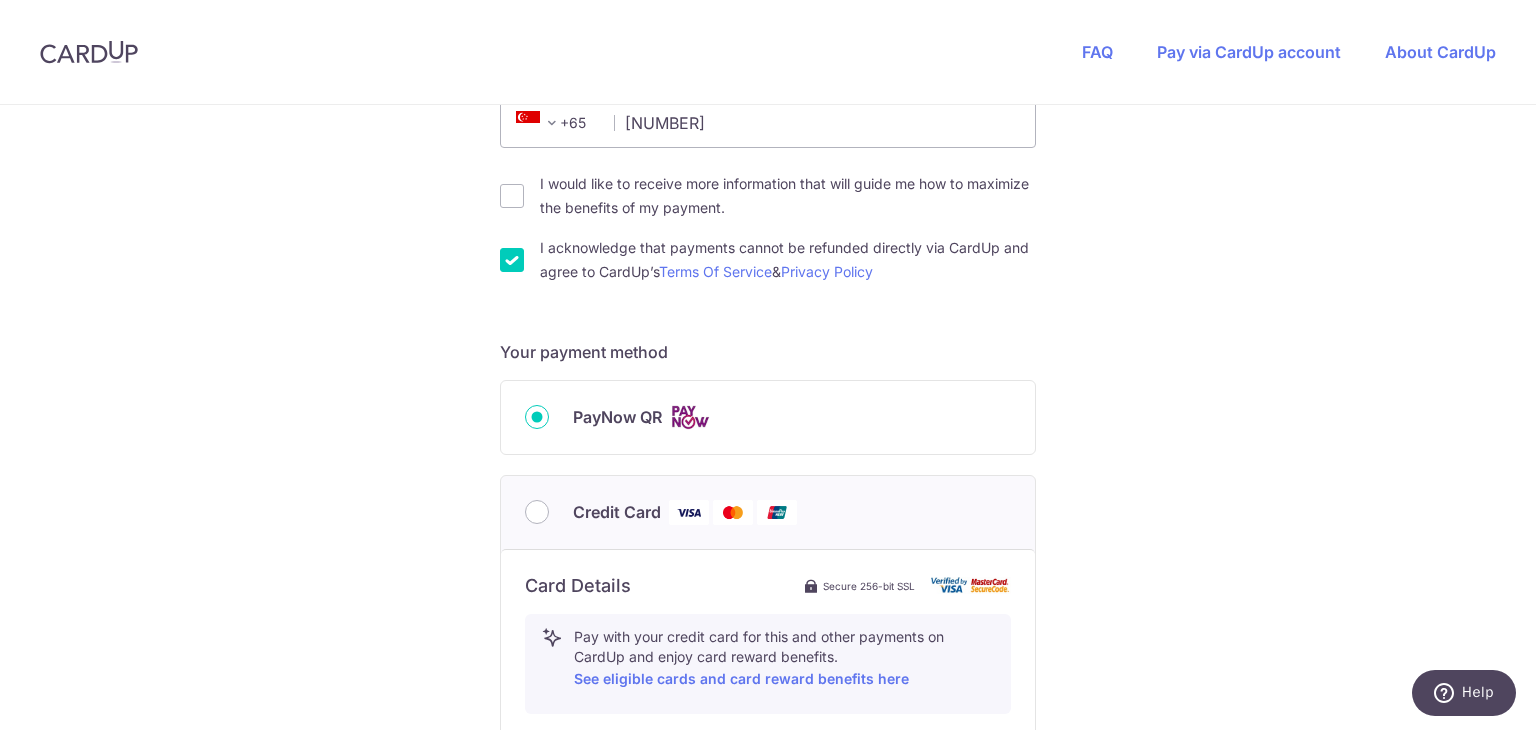 click on "PayNow QR" at bounding box center [537, 417] 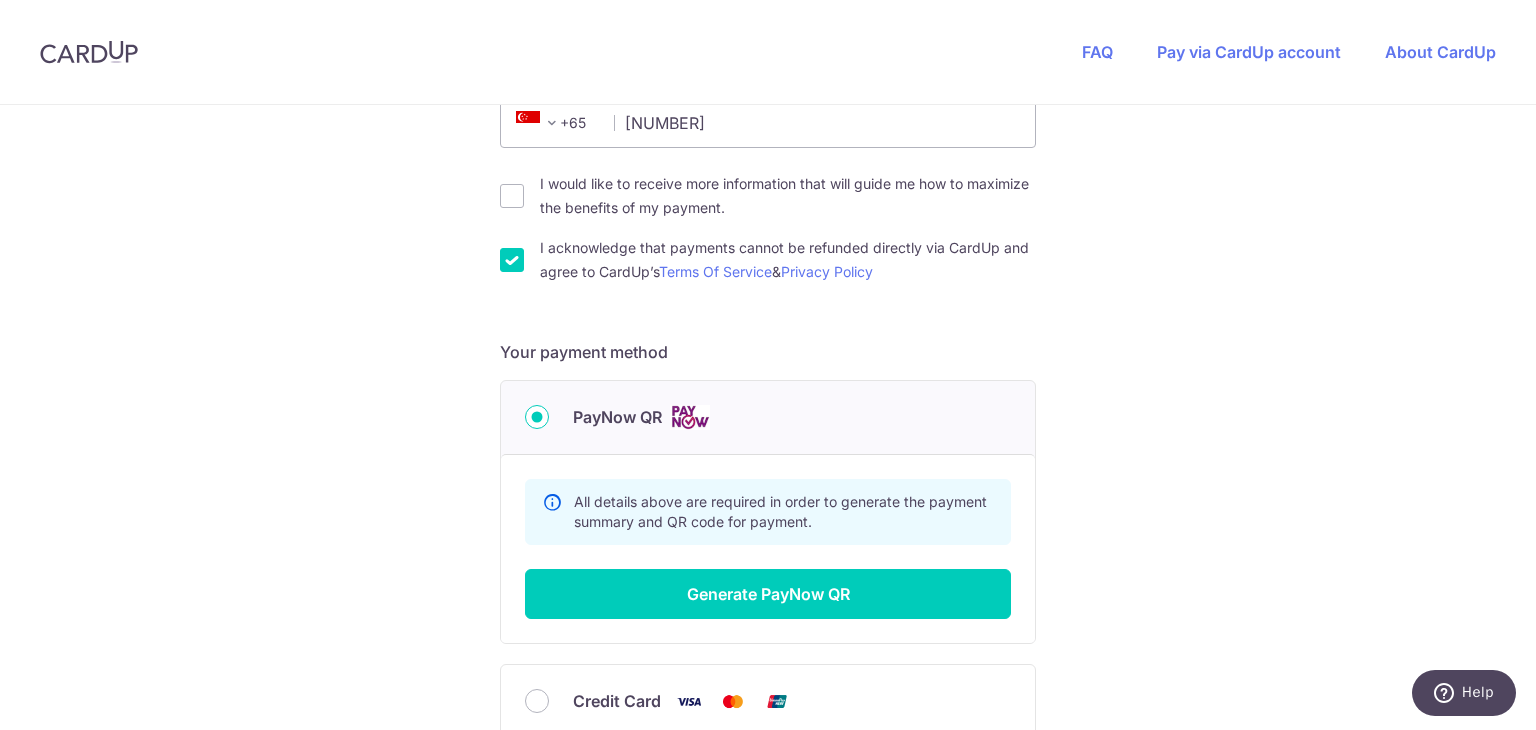 click on "PayNow QR" at bounding box center (537, 417) 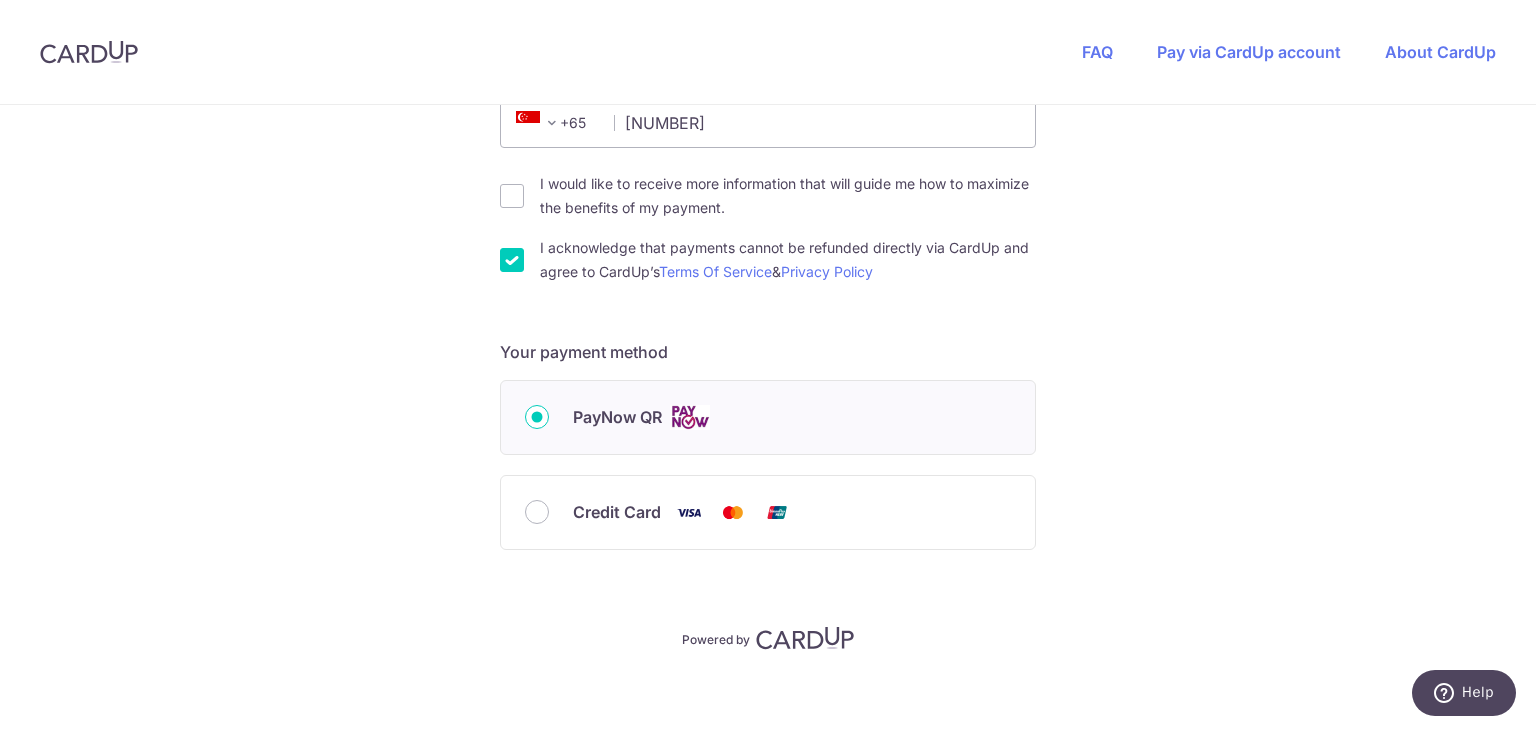 click on "PayNow QR" at bounding box center [537, 417] 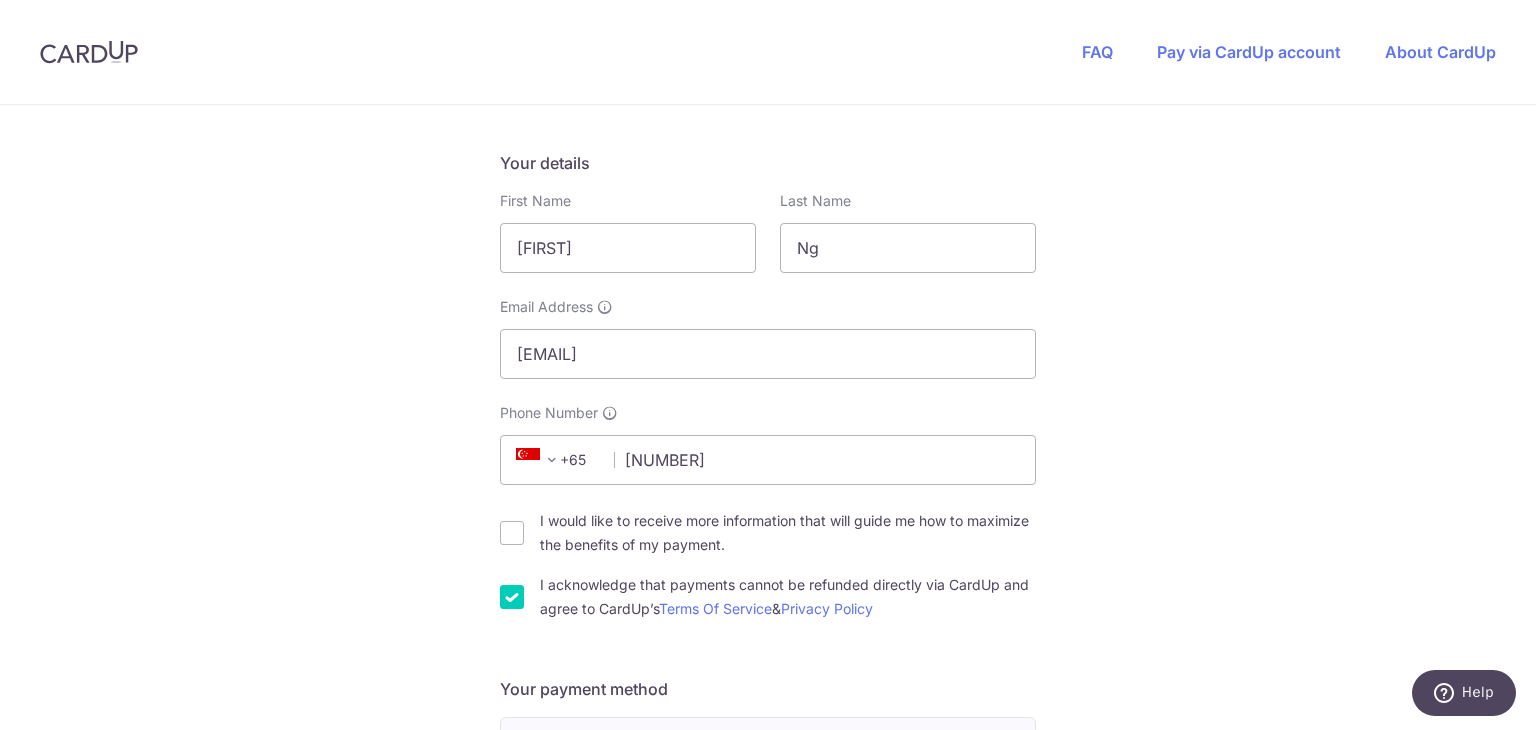 scroll, scrollTop: 700, scrollLeft: 0, axis: vertical 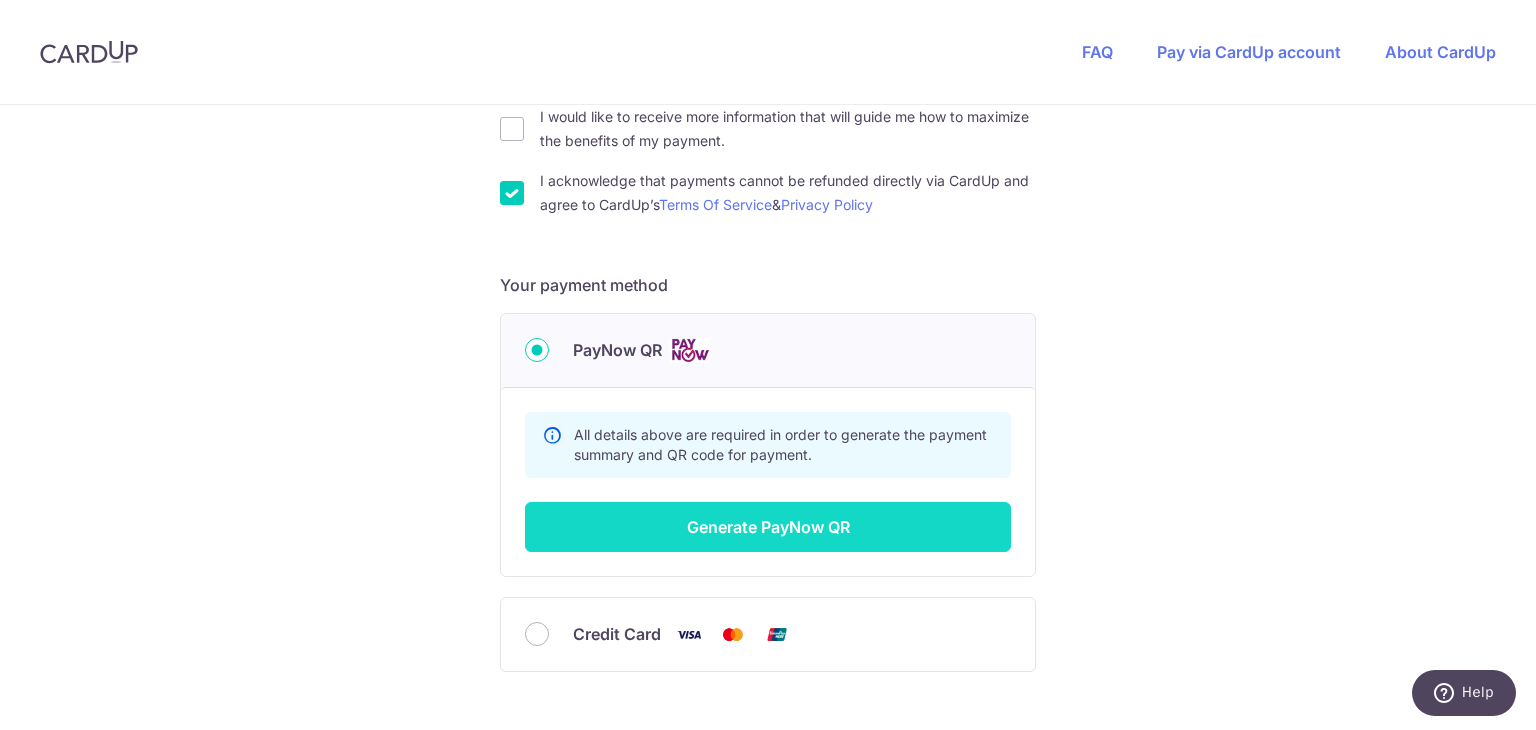 click on "Generate PayNow QR" at bounding box center [768, 527] 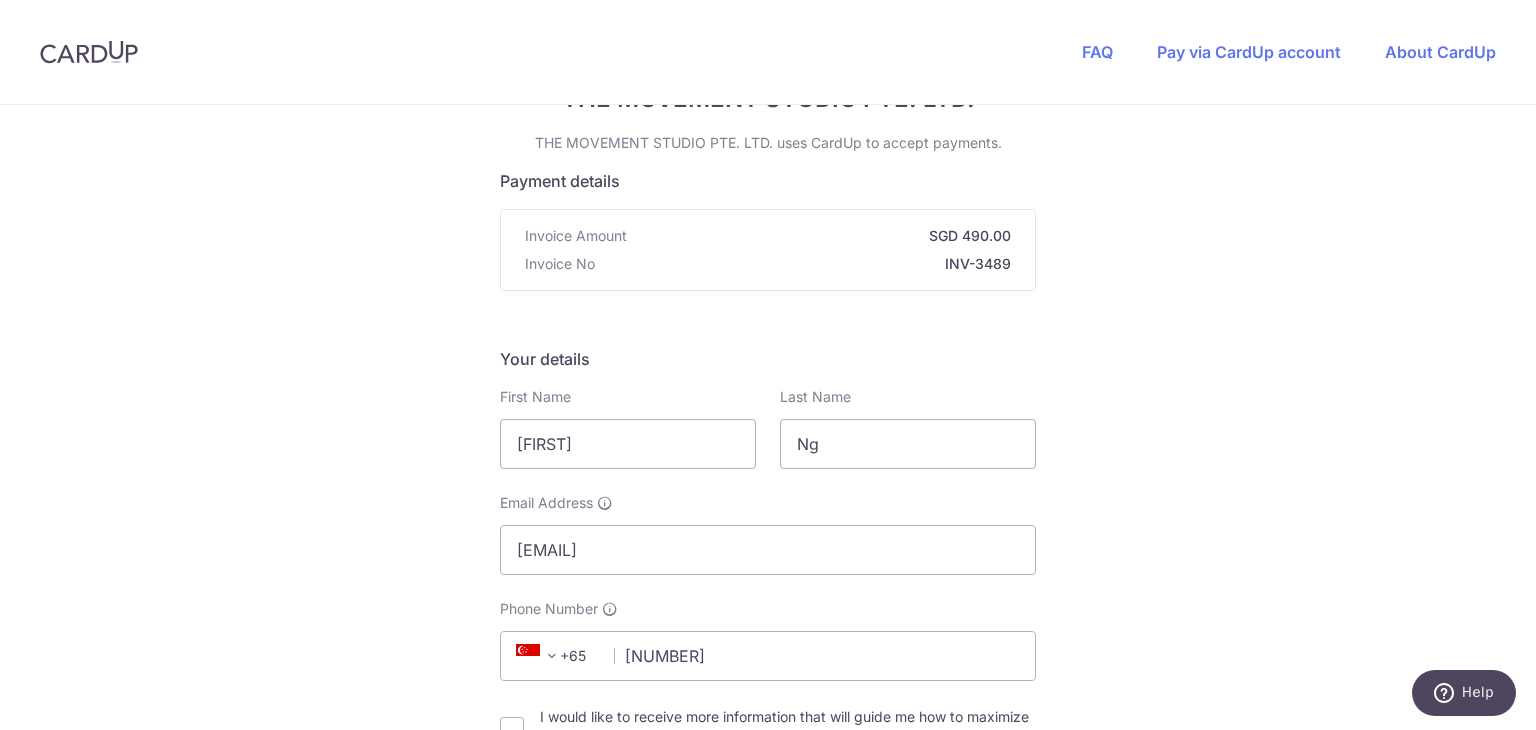 scroll, scrollTop: 200, scrollLeft: 0, axis: vertical 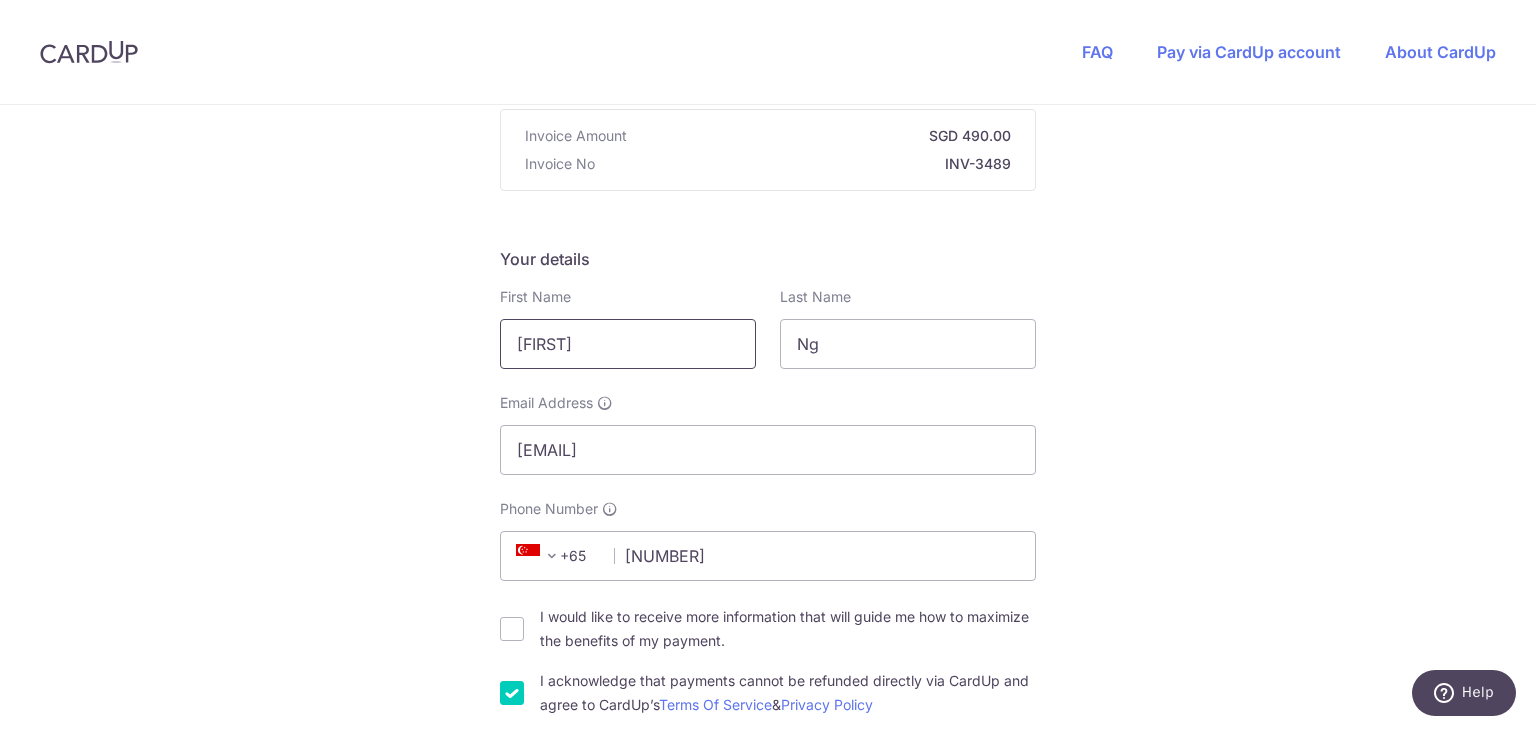 drag, startPoint x: 610, startPoint y: 353, endPoint x: 387, endPoint y: 357, distance: 223.03587 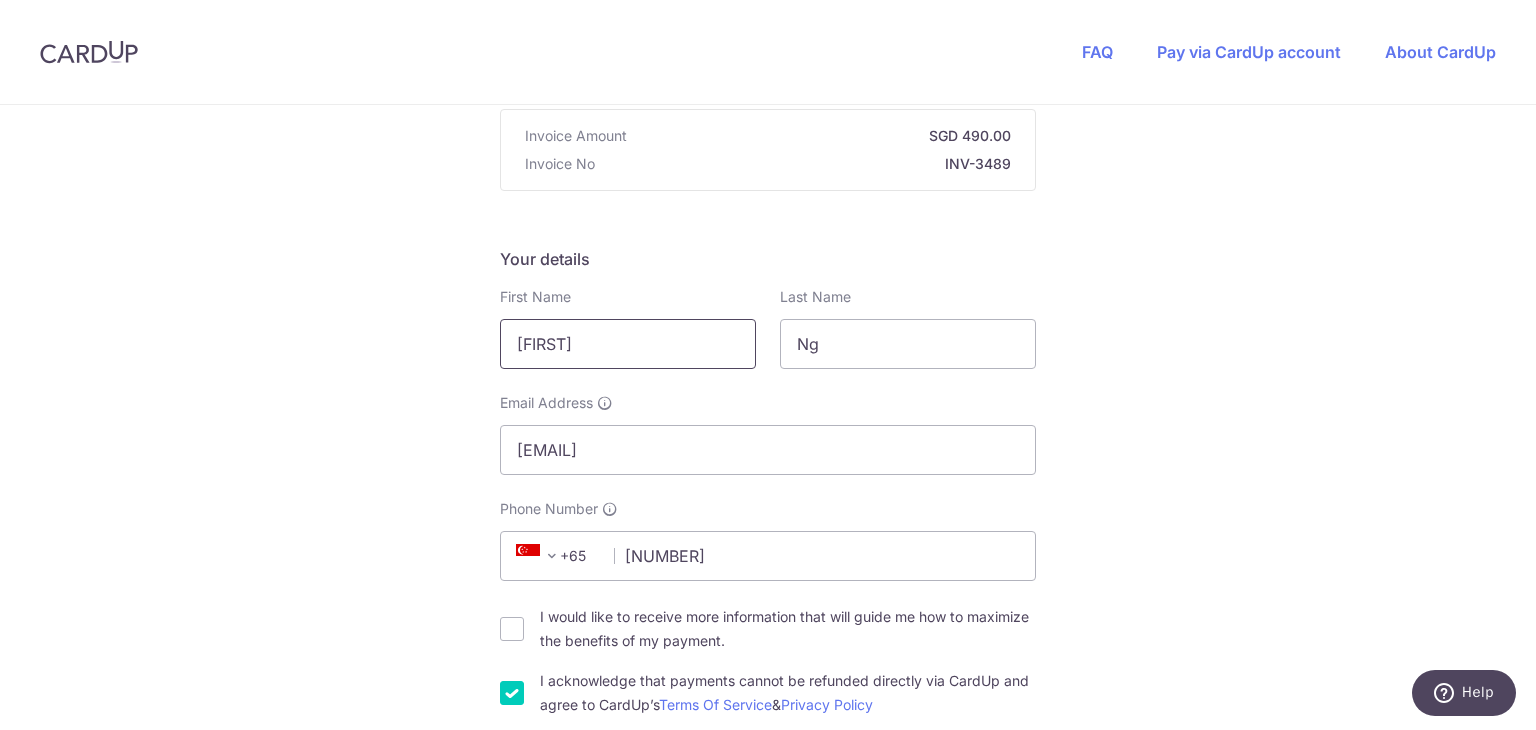 scroll, scrollTop: 300, scrollLeft: 0, axis: vertical 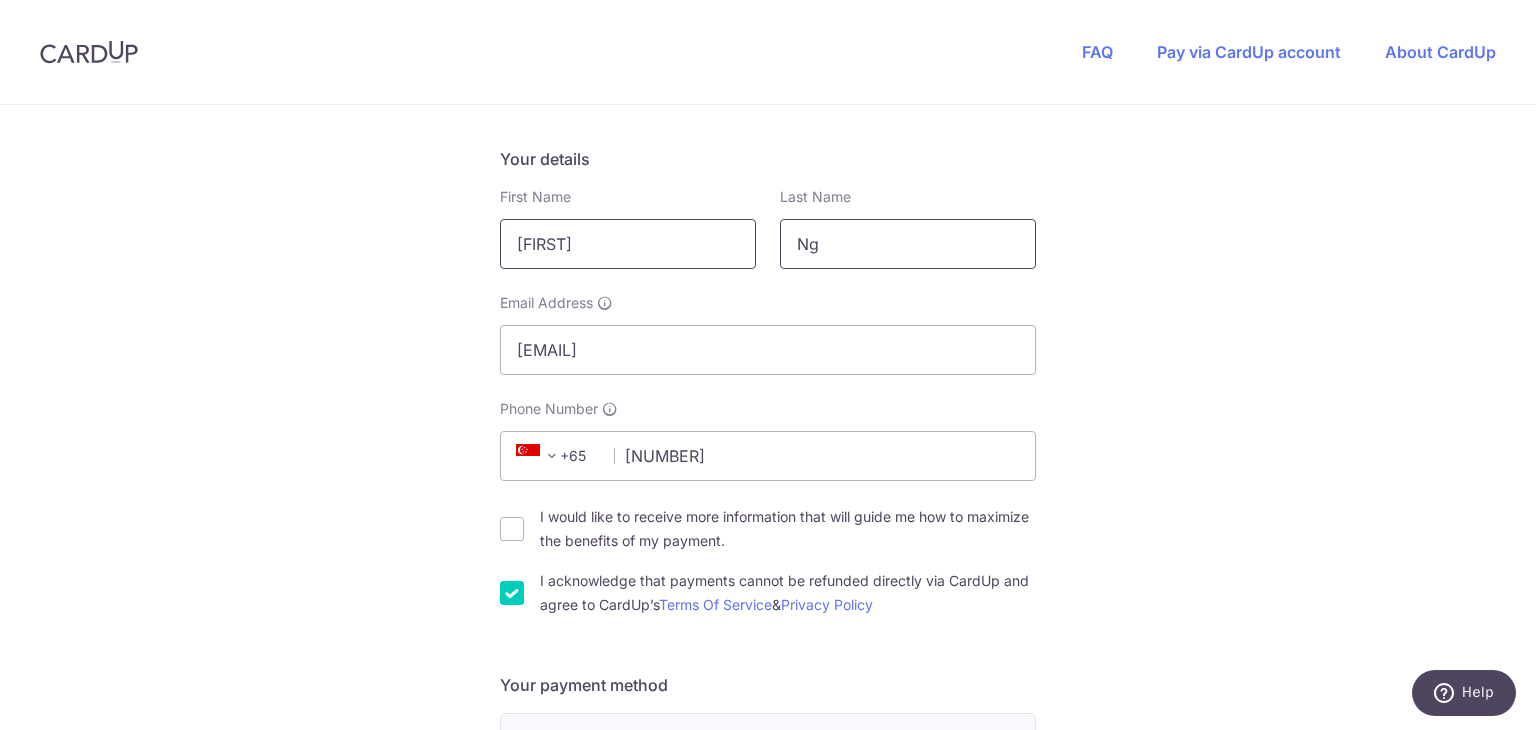 type on "[FIRST]" 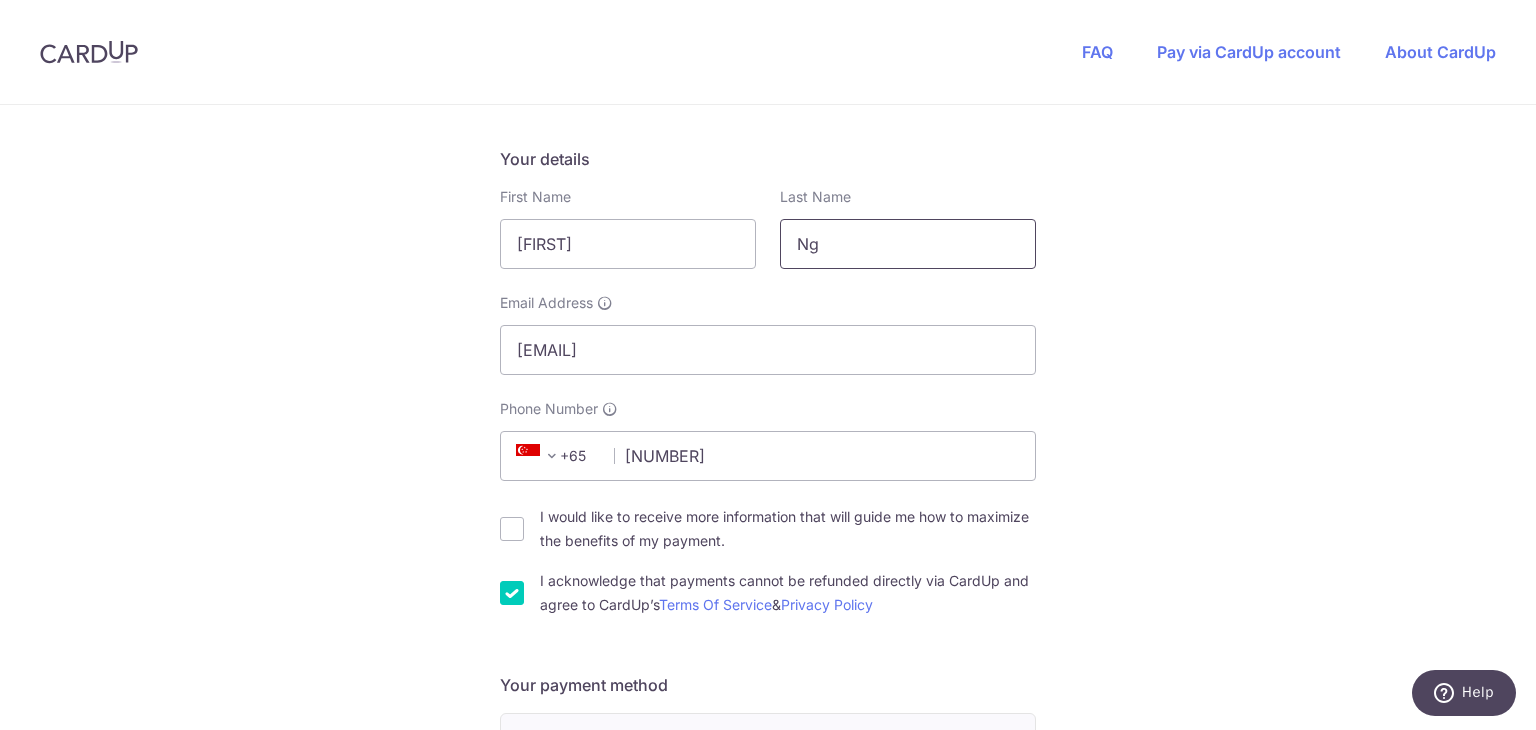 drag, startPoint x: 830, startPoint y: 233, endPoint x: 390, endPoint y: 222, distance: 440.13748 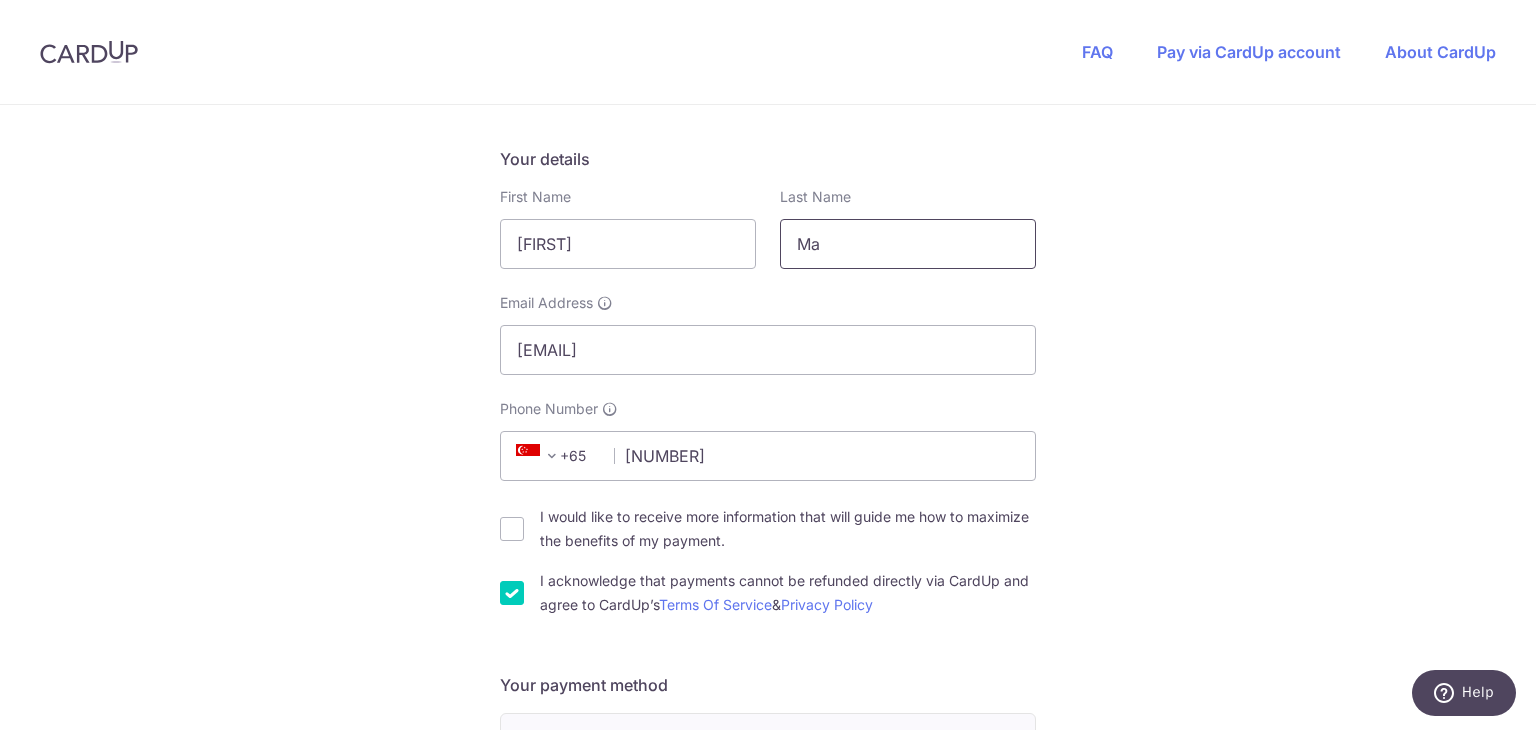 type on "Ma" 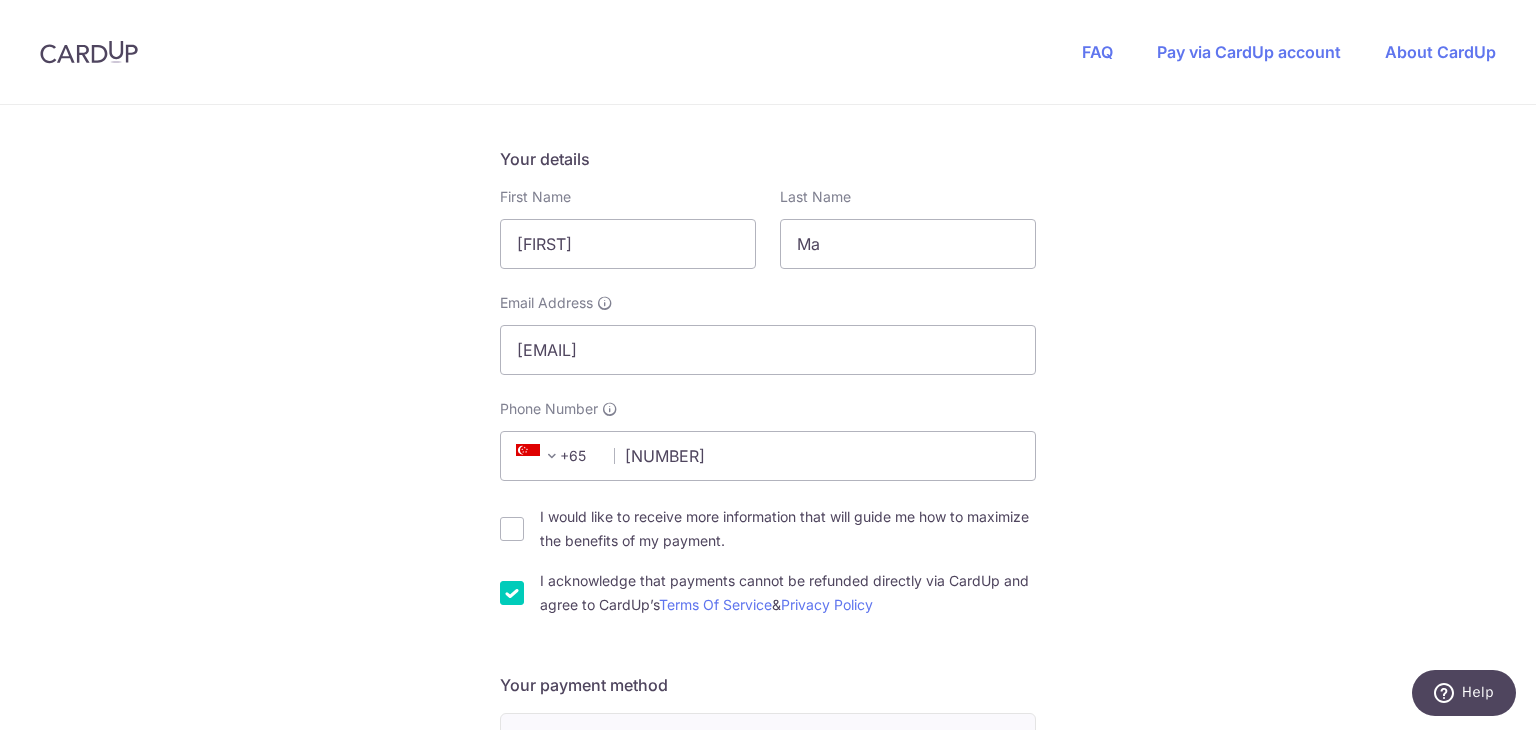 click on "You are paying
THE MOVEMENT STUDIO PTE. LTD.
THE MOVEMENT STUDIO PTE. LTD. uses CardUp to accept payments.
Payment details
Invoice Amount
SGD 490.00
Invoice No
INV-3489
Your details
First Name
[FIRST]
Last Name
[LAST]
Required
Email Address
[EMAIL]
Please enter a valid email
Phone Number" at bounding box center (768, 535) 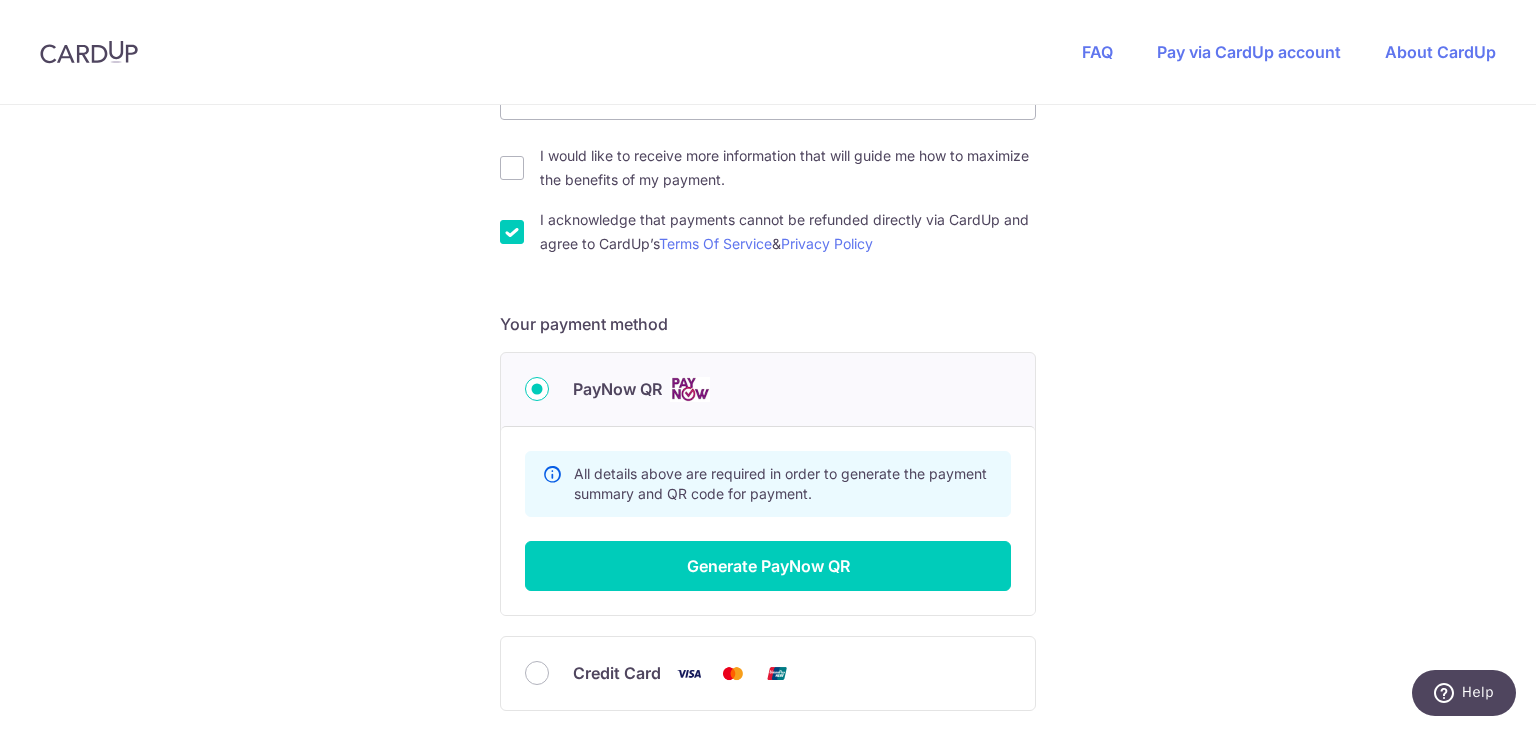 scroll, scrollTop: 800, scrollLeft: 0, axis: vertical 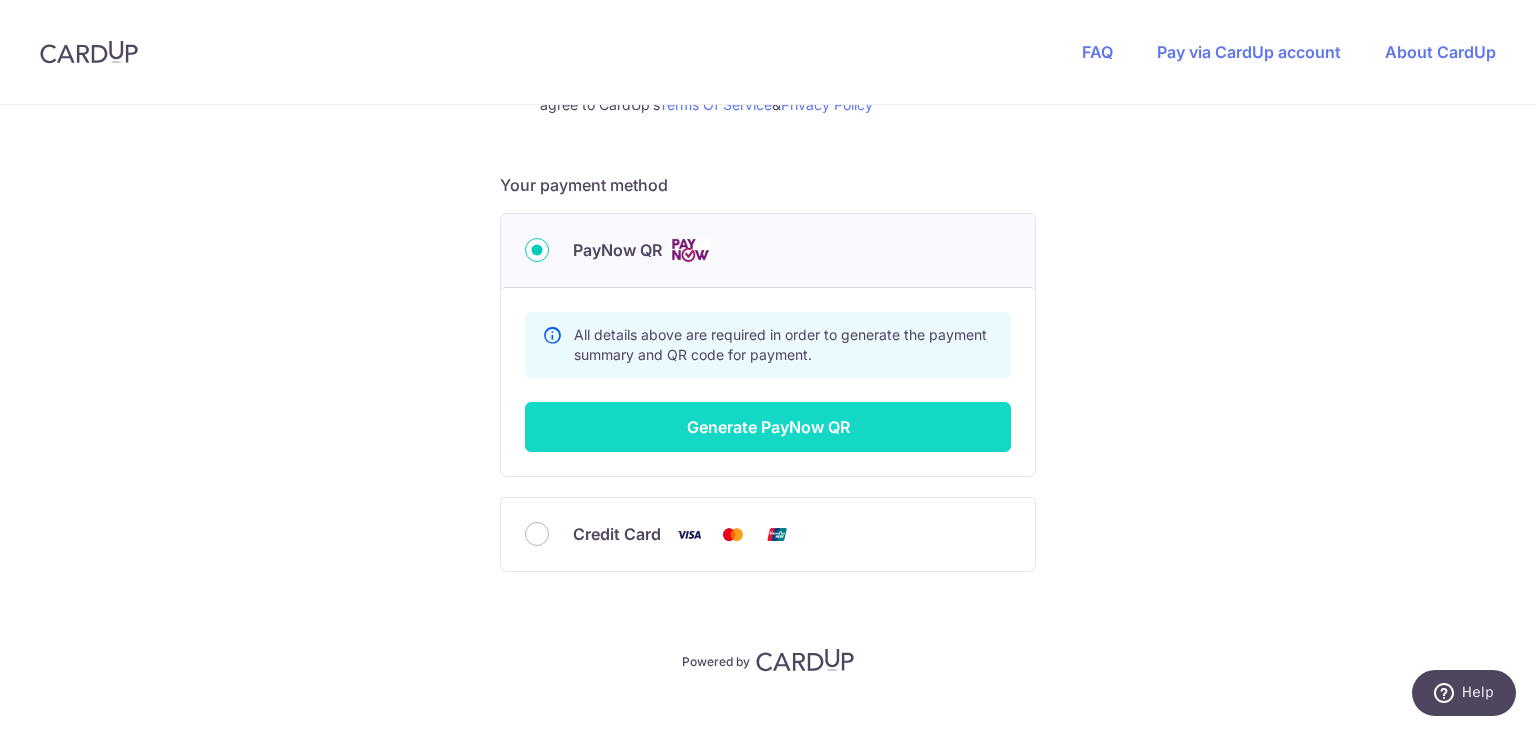 click on "Generate PayNow QR" at bounding box center [768, 427] 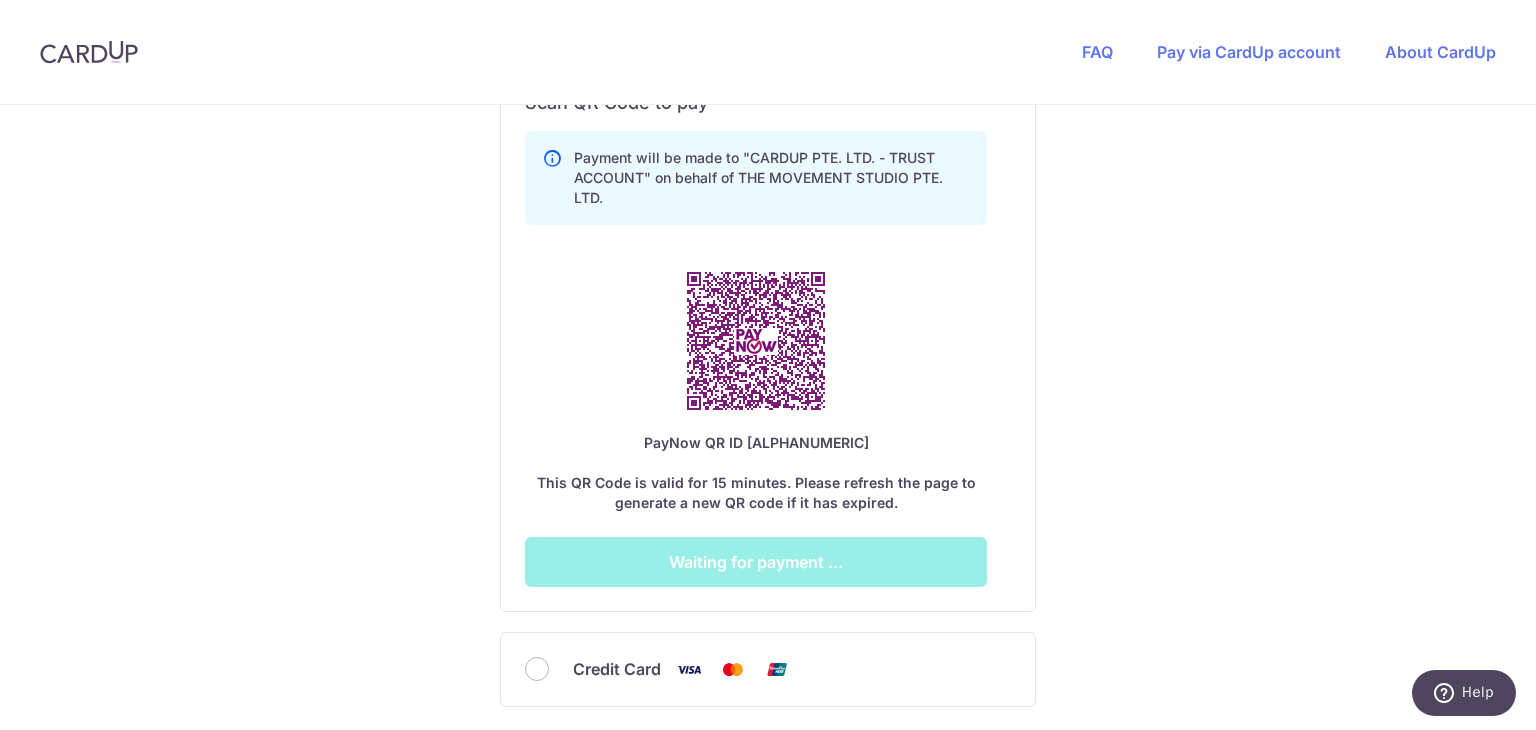 scroll, scrollTop: 1100, scrollLeft: 0, axis: vertical 